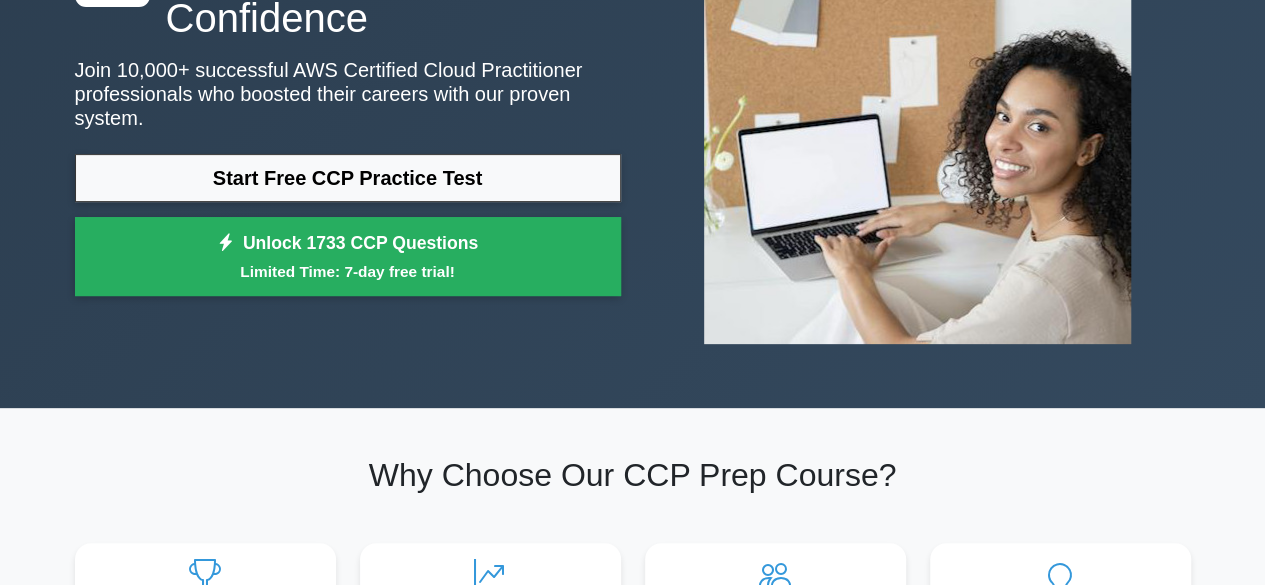 scroll, scrollTop: 0, scrollLeft: 0, axis: both 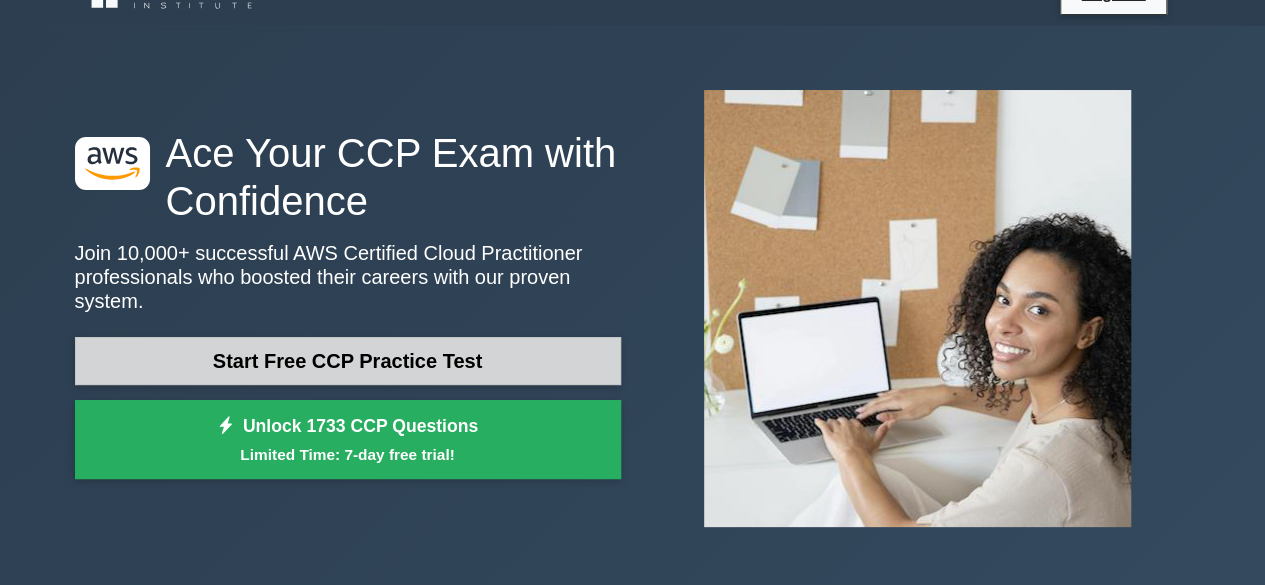 click on "Start Free CCP Practice Test" at bounding box center [348, 361] 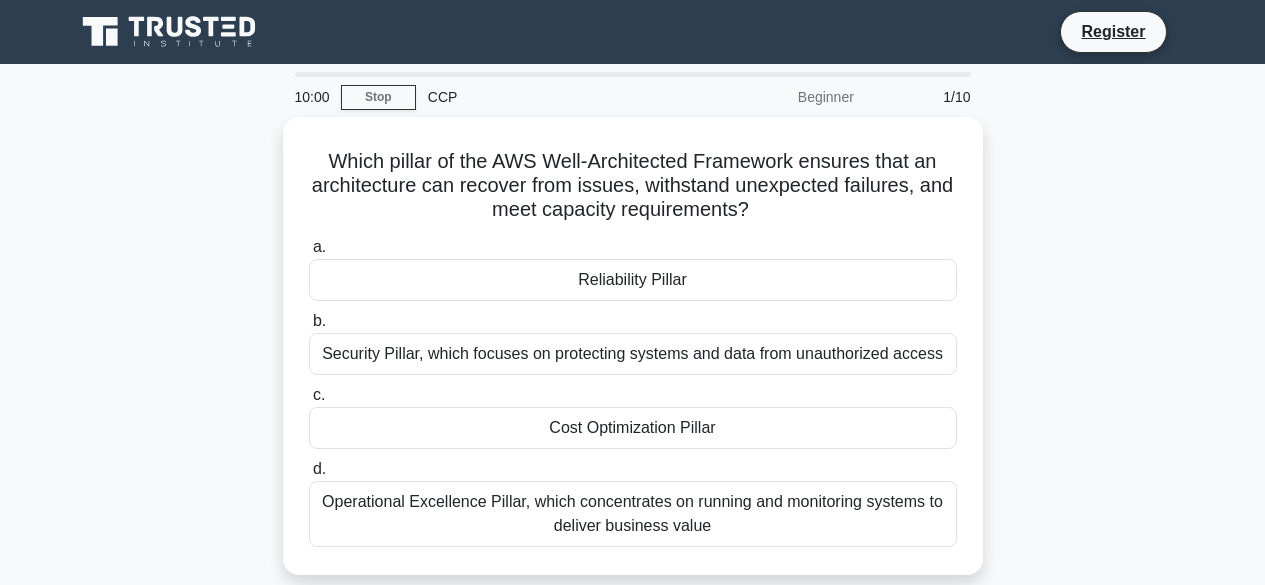 scroll, scrollTop: 0, scrollLeft: 0, axis: both 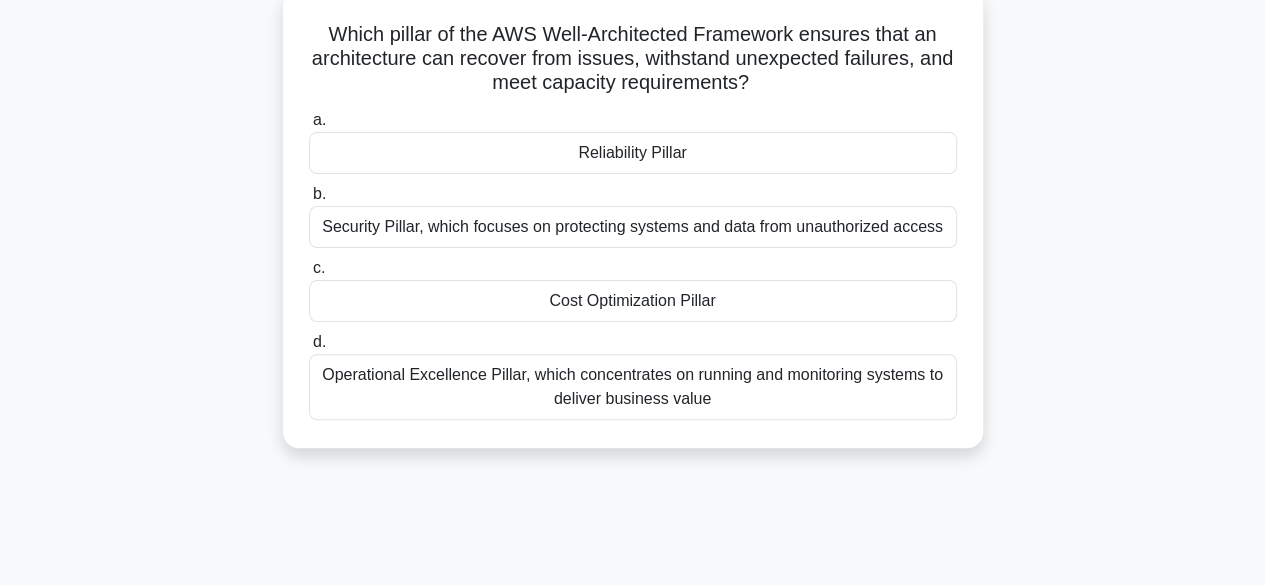 click on "Cost Optimization Pillar" at bounding box center (633, 301) 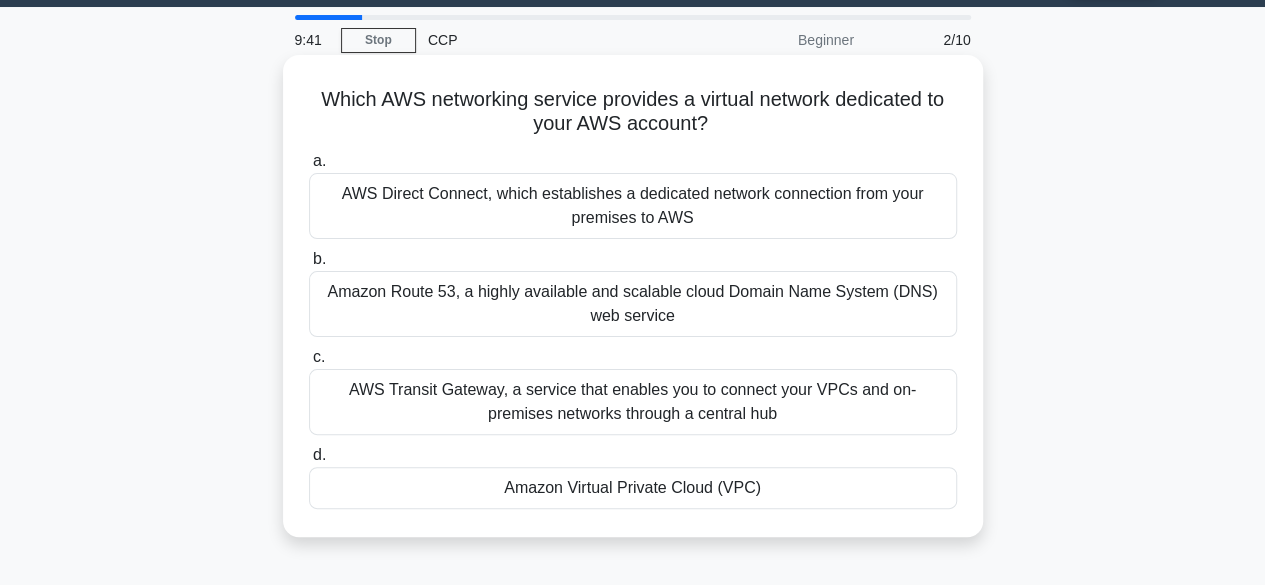 scroll, scrollTop: 72, scrollLeft: 0, axis: vertical 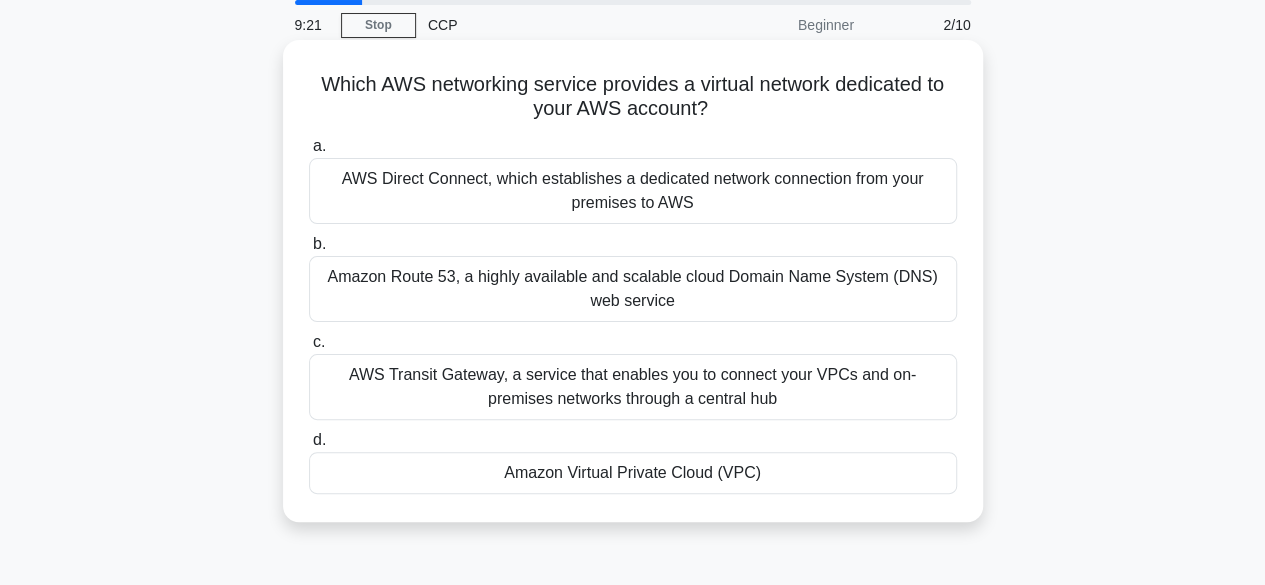 click on "Amazon Virtual Private Cloud (VPC)" at bounding box center [633, 473] 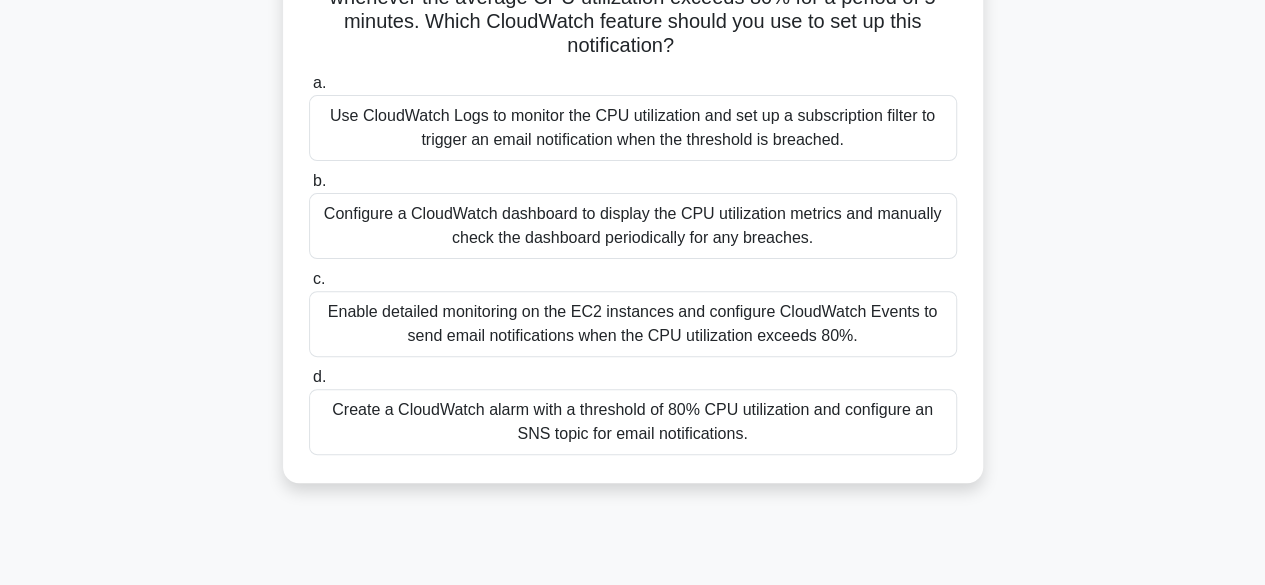 scroll, scrollTop: 208, scrollLeft: 0, axis: vertical 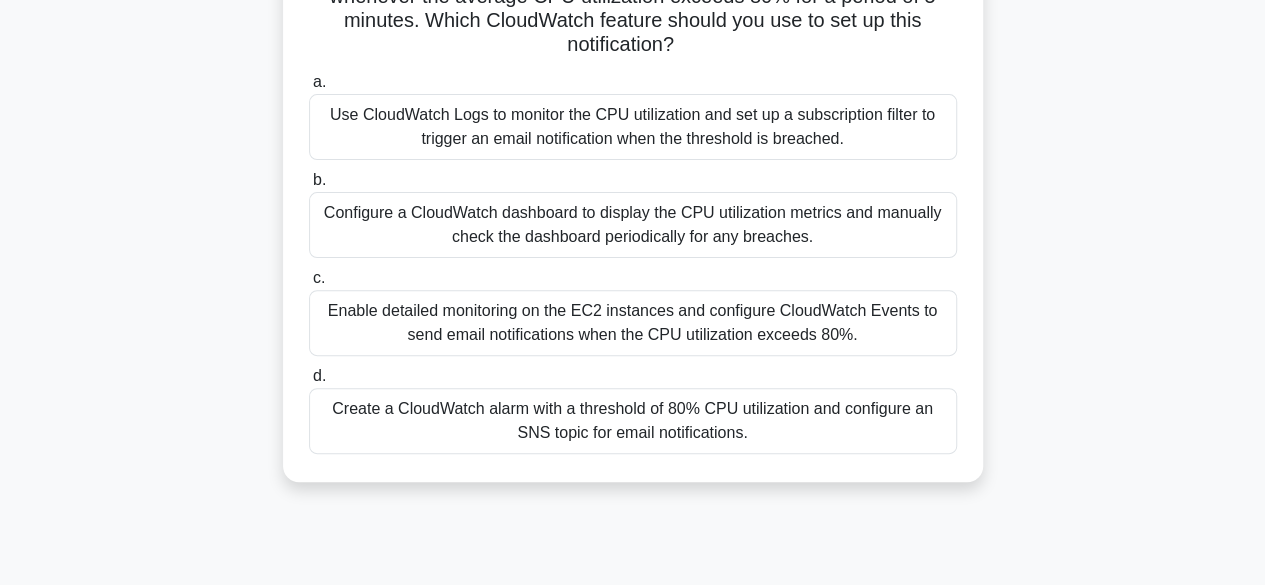 click on "Create a CloudWatch alarm with a threshold of 80% CPU utilization and configure an SNS topic for email notifications." at bounding box center (633, 421) 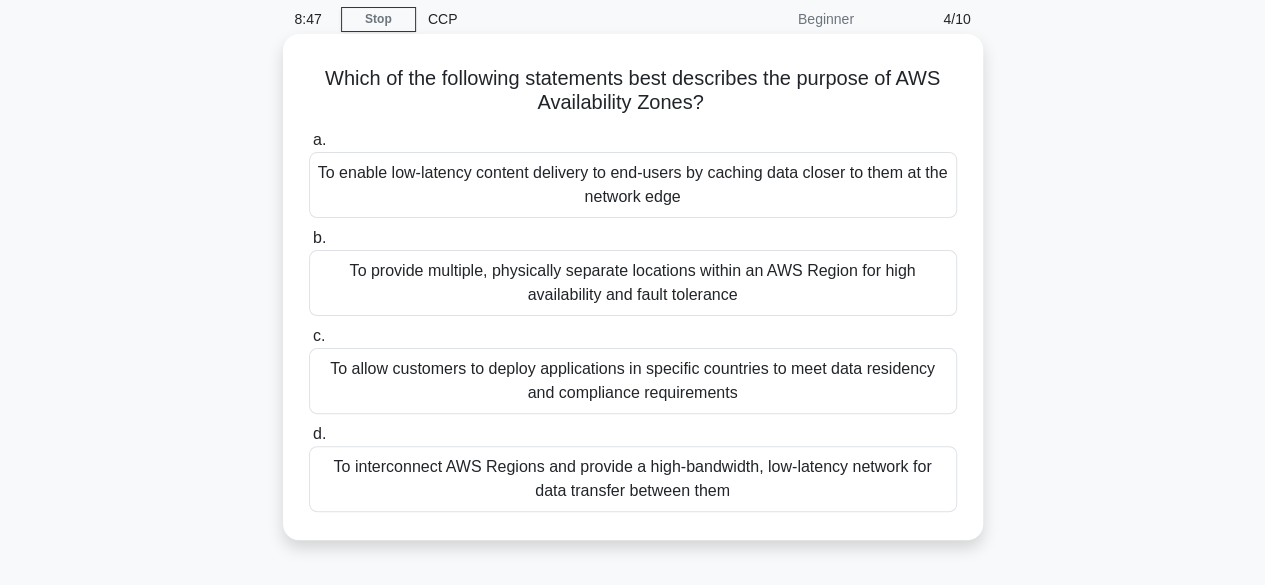 scroll, scrollTop: 86, scrollLeft: 0, axis: vertical 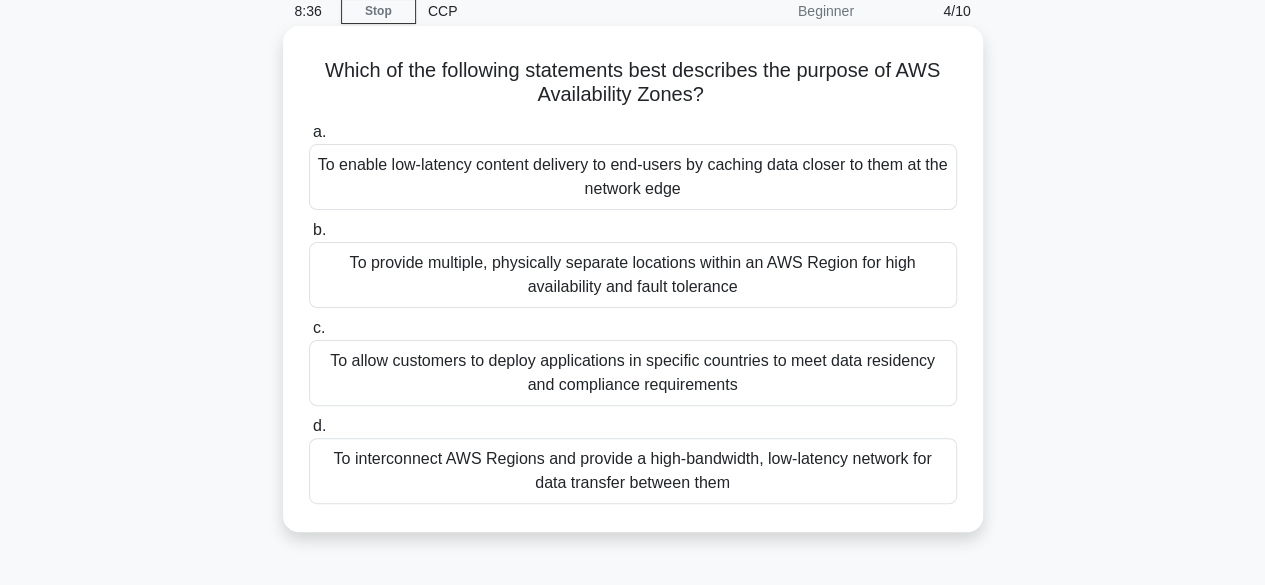 click on "To enable low-latency content delivery to end-users by caching data closer to them at the network edge" at bounding box center (633, 177) 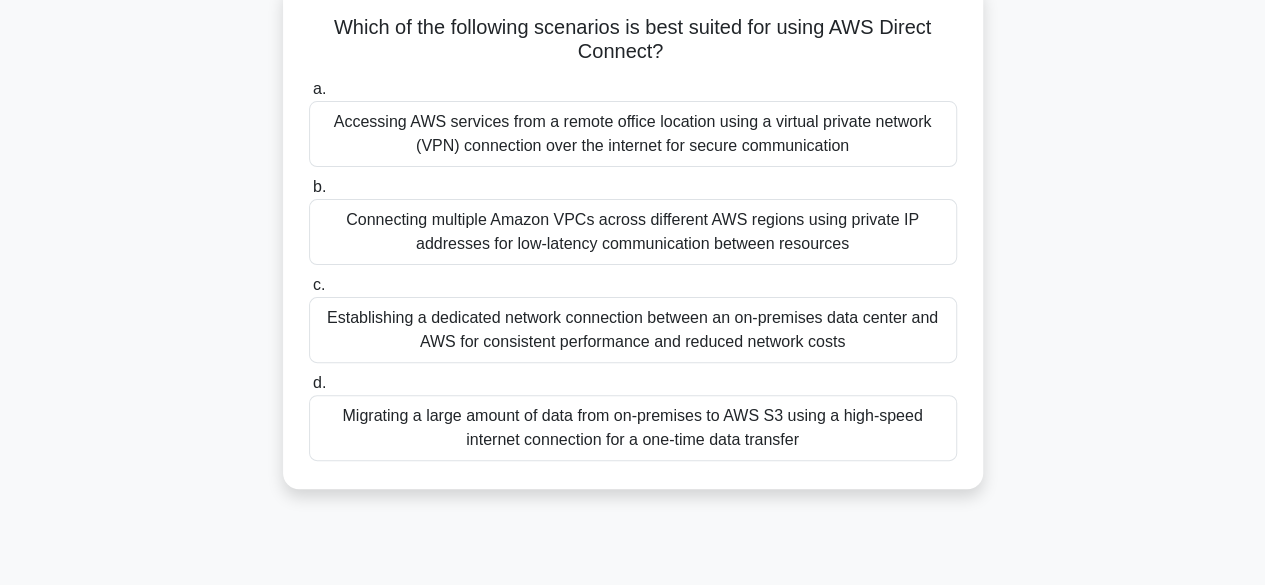 scroll, scrollTop: 0, scrollLeft: 0, axis: both 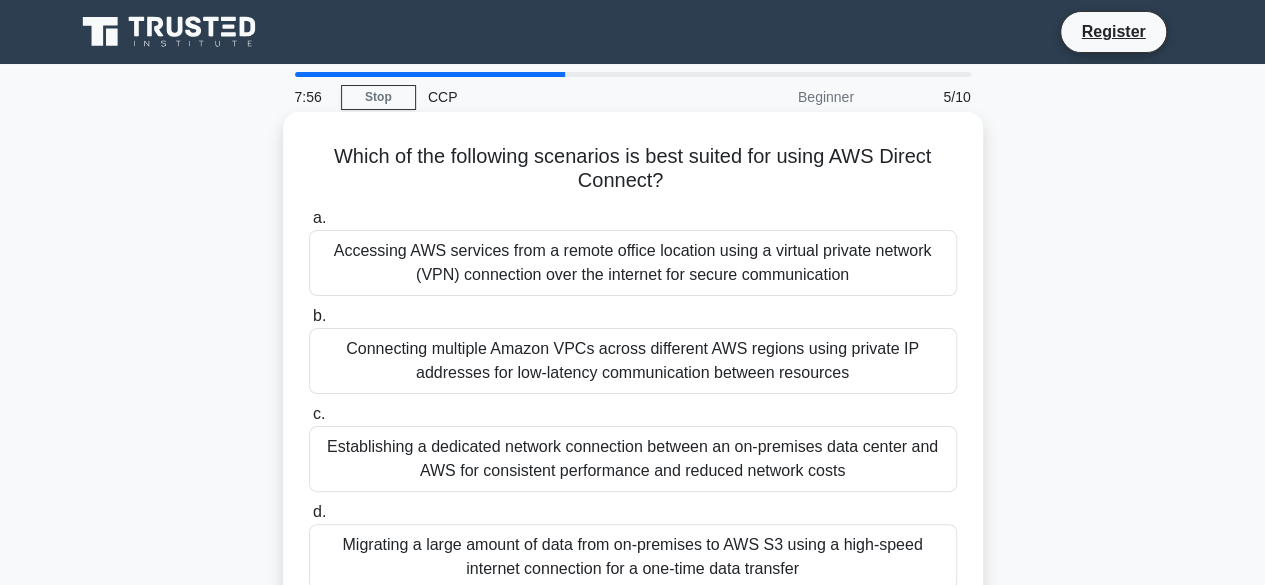click on "Accessing AWS services from a remote office location using a virtual private network (VPN) connection over the internet for secure communication" at bounding box center (633, 263) 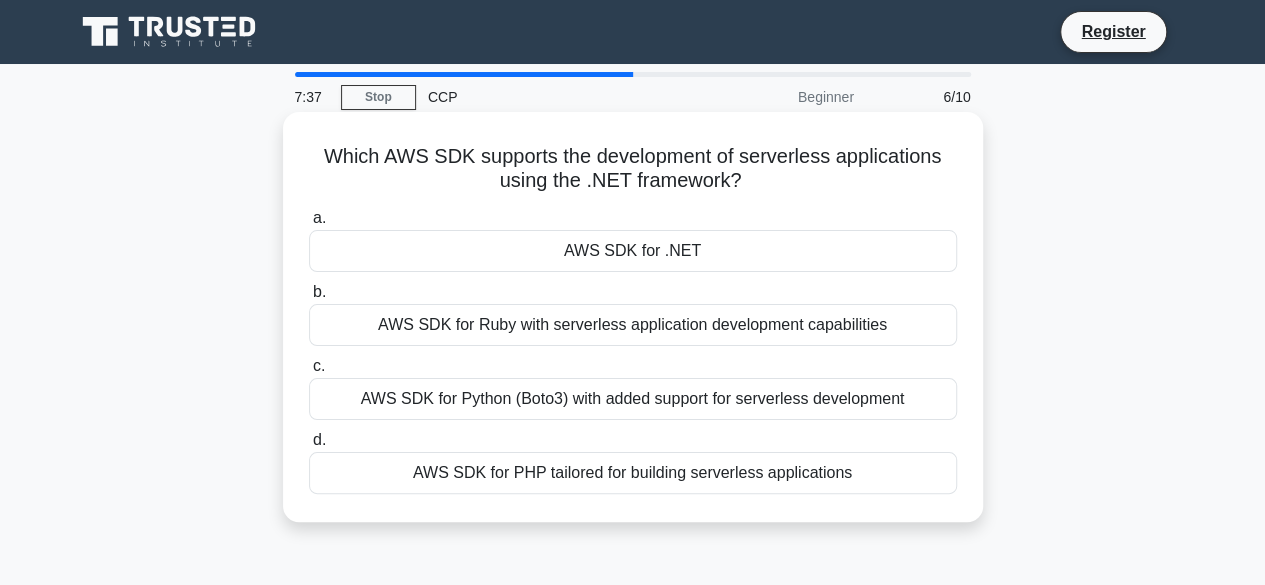 click on "AWS SDK for Python (Boto3) with added support for serverless development" at bounding box center [633, 399] 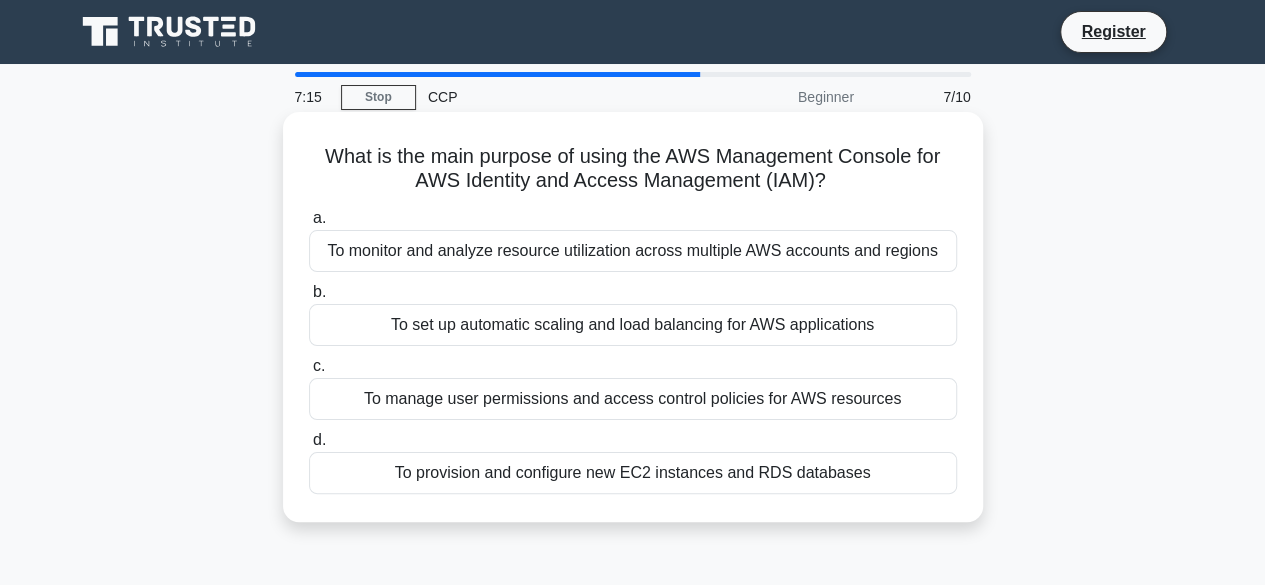 click on "To manage user permissions and access control policies for AWS resources" at bounding box center (633, 399) 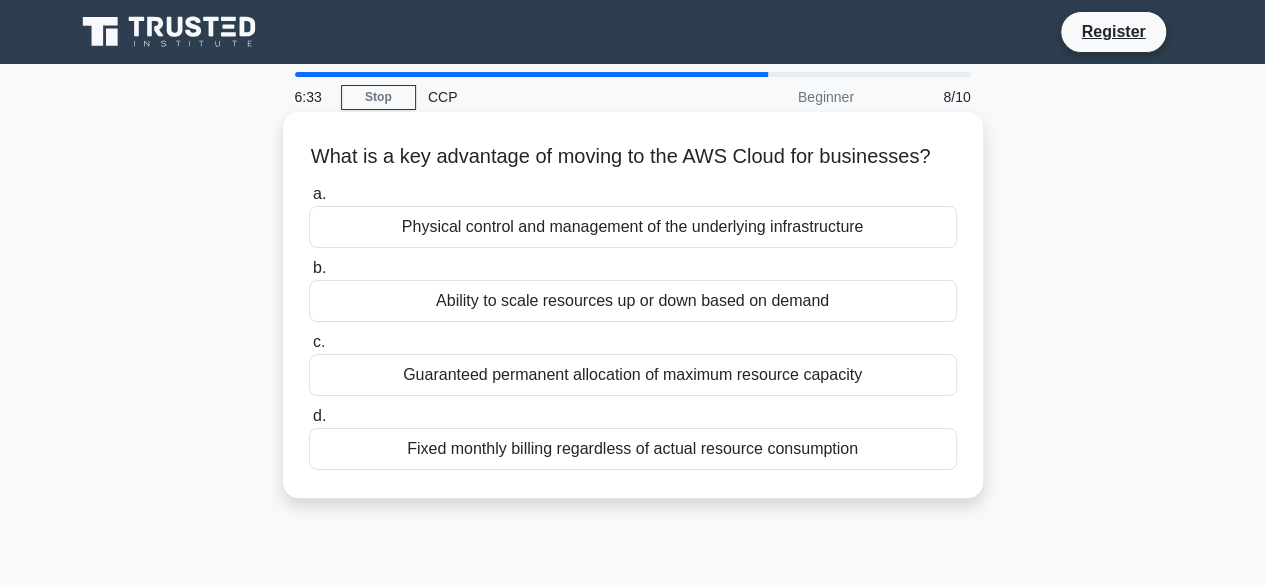 click on "Fixed monthly billing regardless of actual resource consumption" at bounding box center (633, 449) 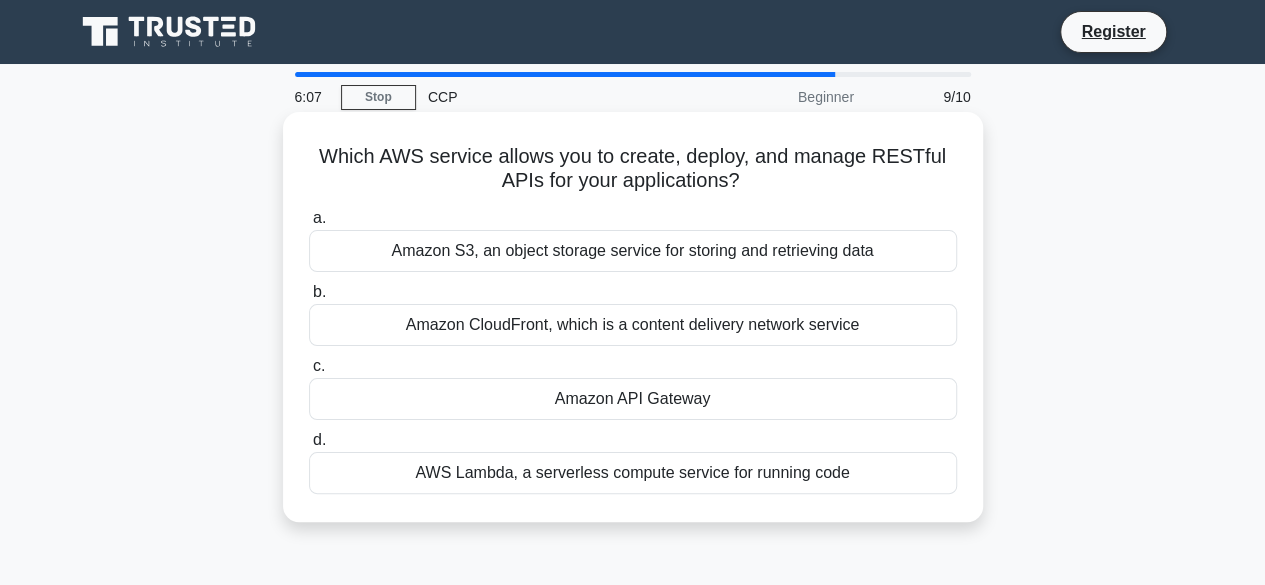click on "Amazon API Gateway" at bounding box center (633, 399) 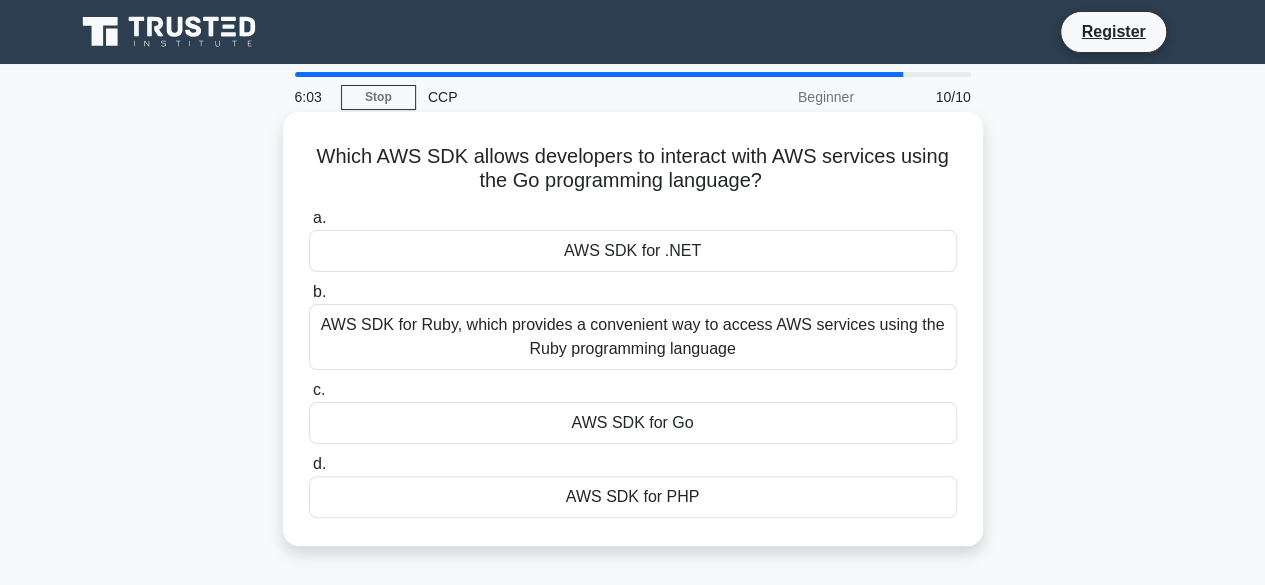 click on "Which AWS SDK allows developers to interact with AWS services using the Go programming language?
.spinner_0XTQ{transform-origin:center;animation:spinner_y6GP .75s linear infinite}@keyframes spinner_y6GP{100%{transform:rotate(360deg)}}" at bounding box center (633, 169) 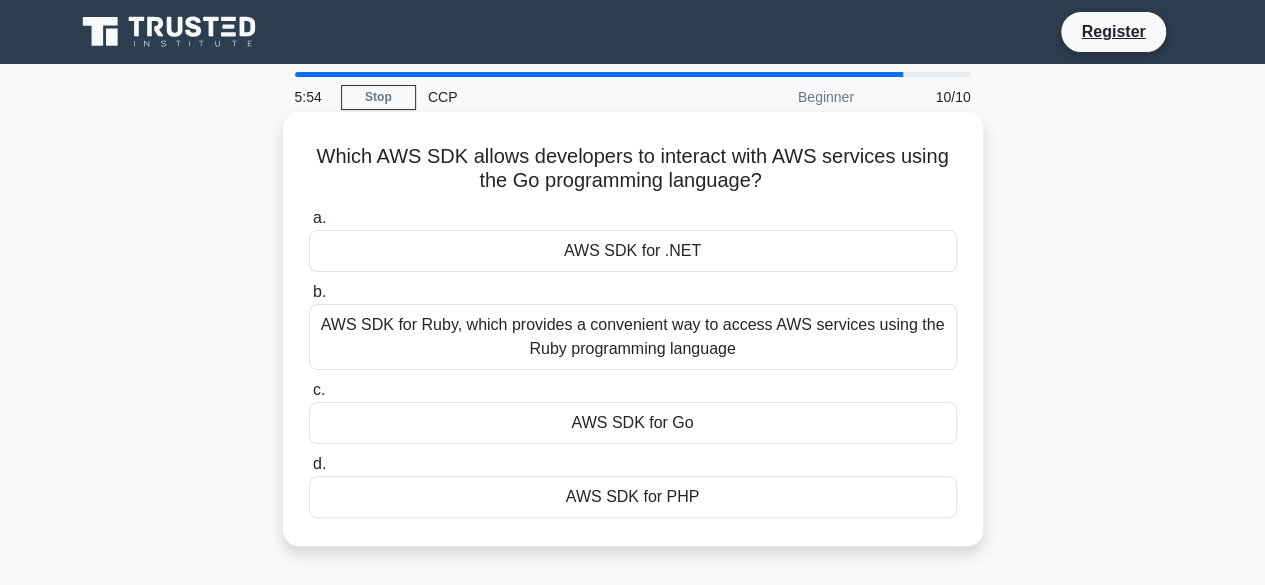 click on "AWS SDK for Go" at bounding box center (633, 423) 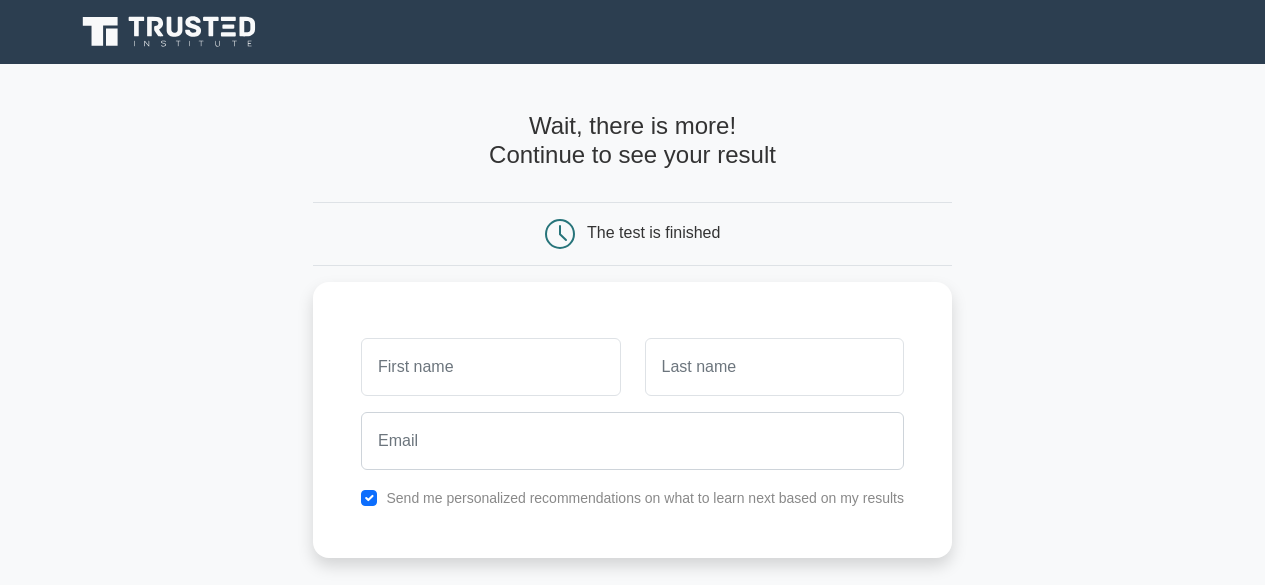 scroll, scrollTop: 0, scrollLeft: 0, axis: both 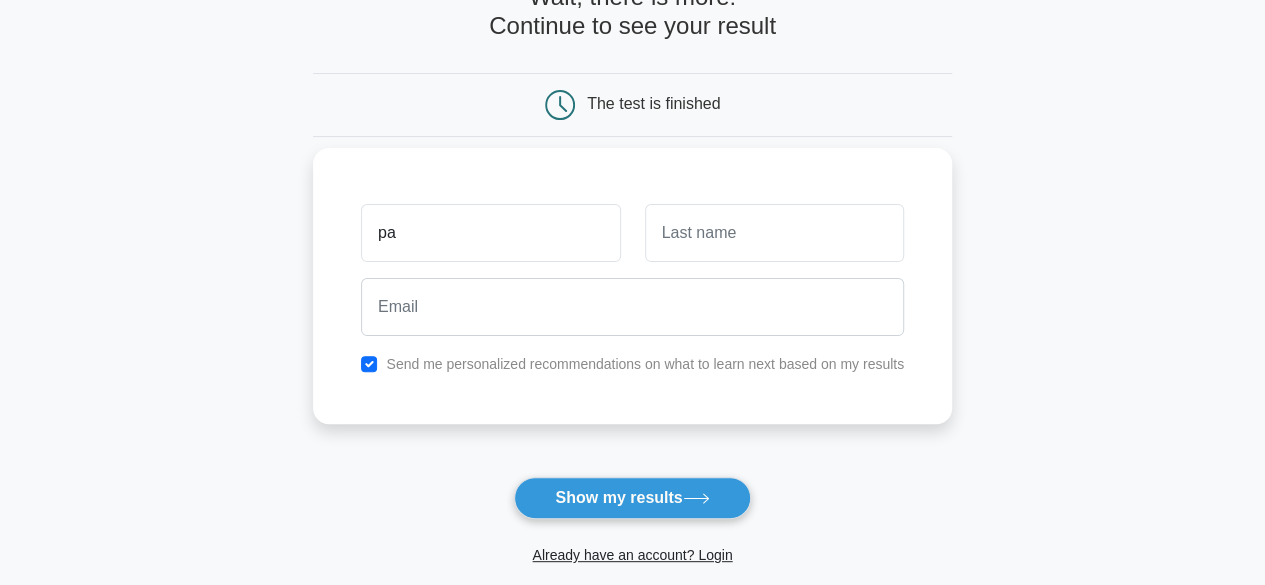 type on "p" 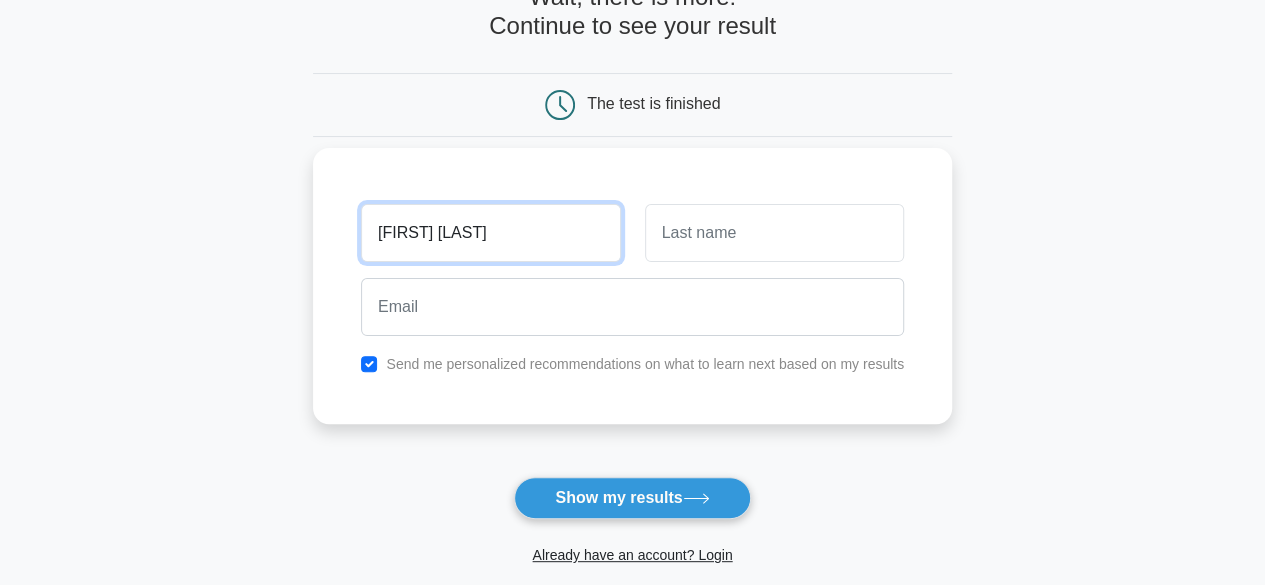 click on "[FIRST] [LAST]" at bounding box center (490, 233) 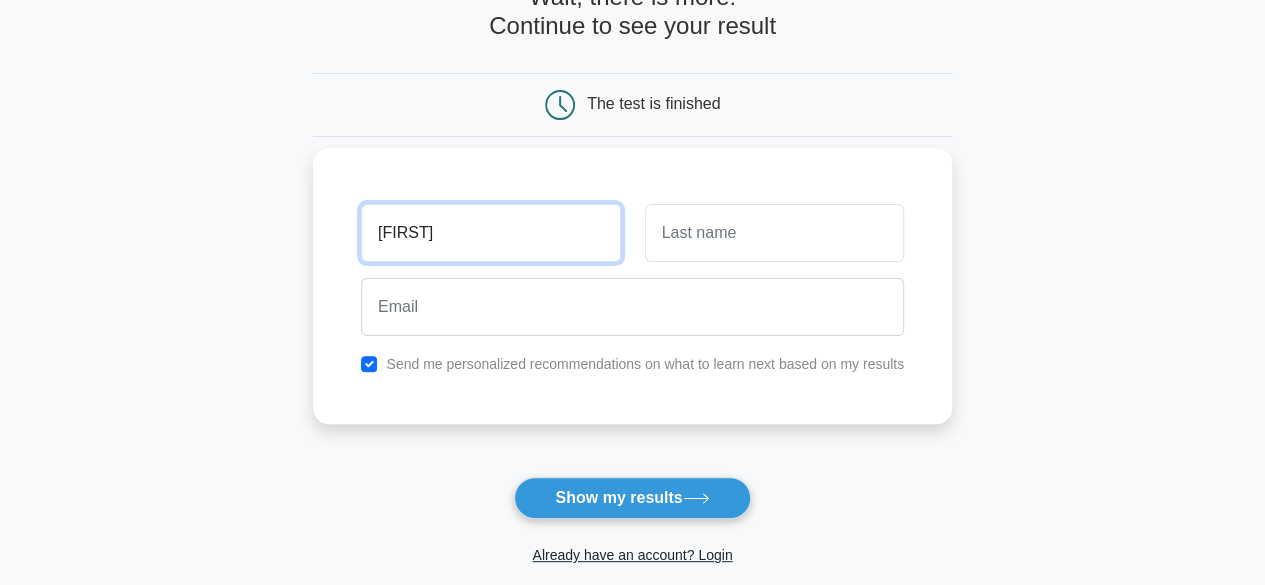 type on "[FIRST]" 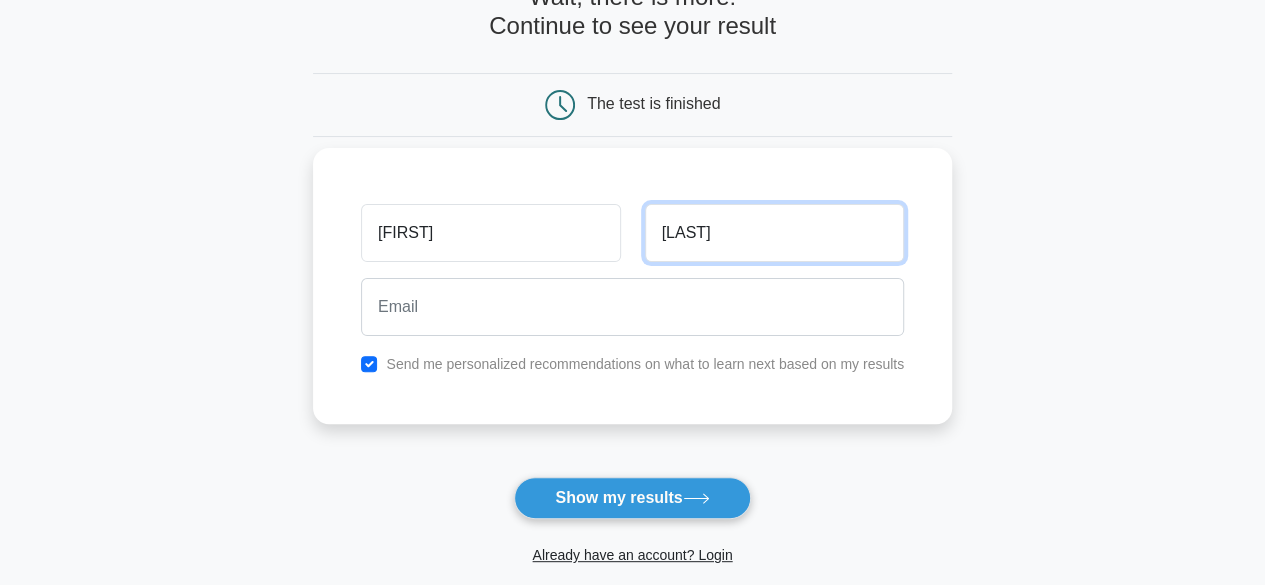 type on "[LAST]" 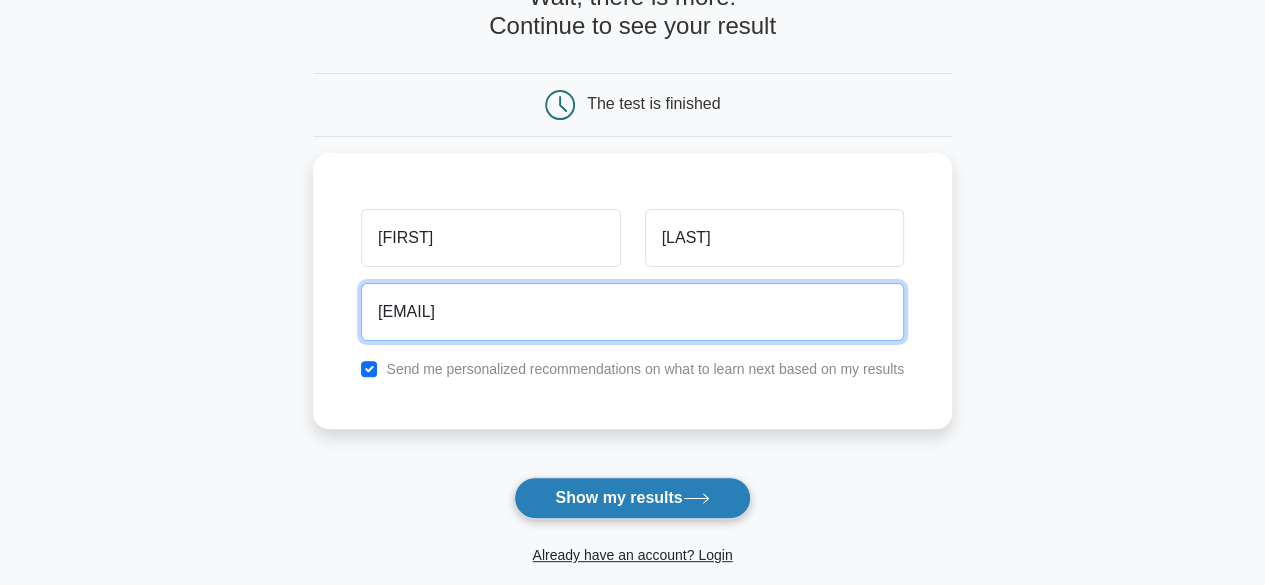 type on "[EMAIL]" 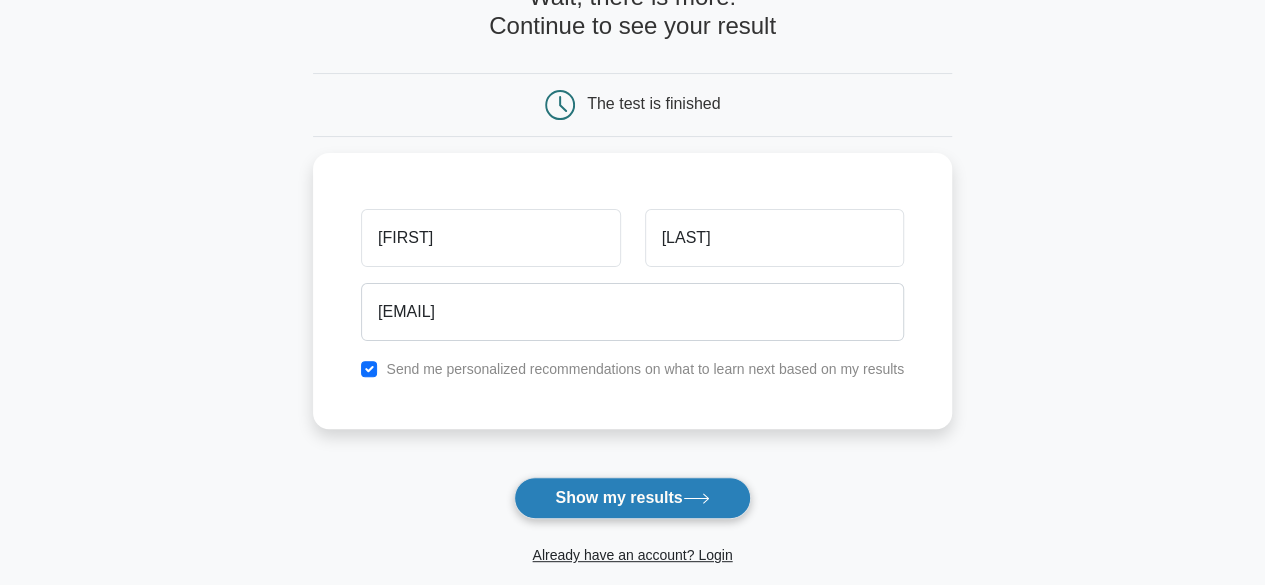 click on "Show my results" at bounding box center (632, 498) 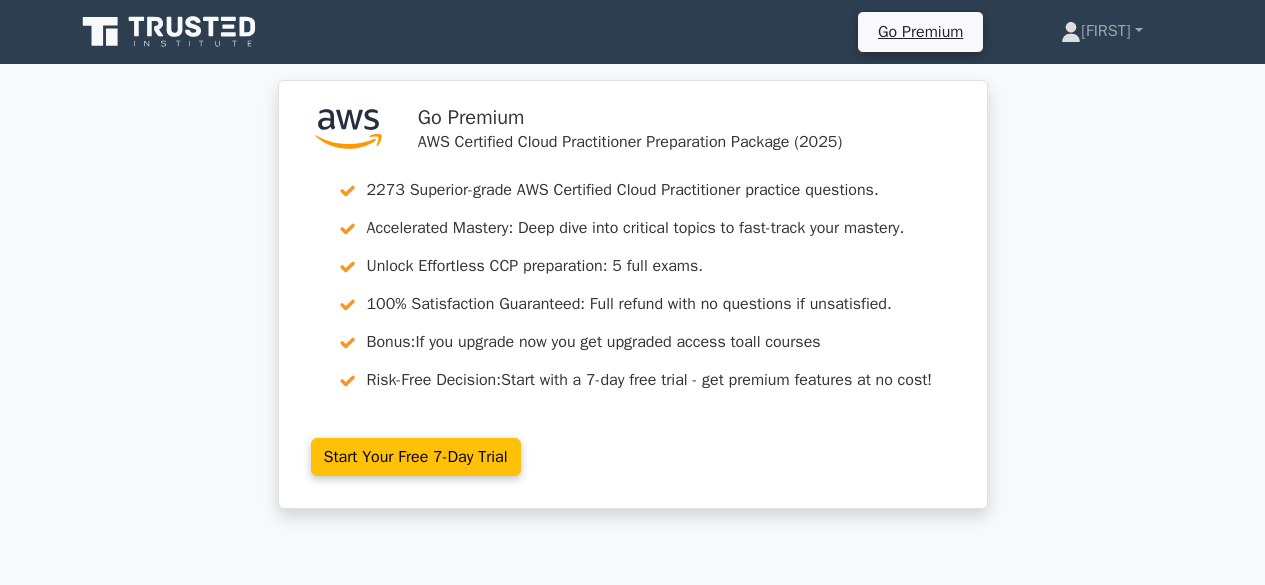 scroll, scrollTop: 0, scrollLeft: 0, axis: both 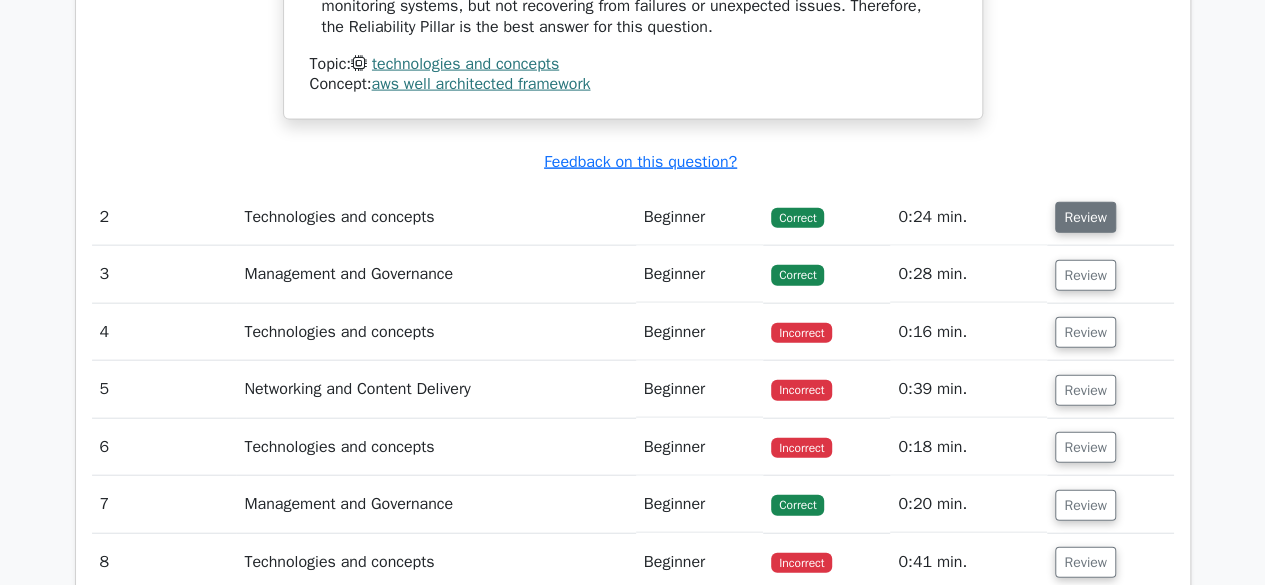 click on "Review" at bounding box center [1085, 217] 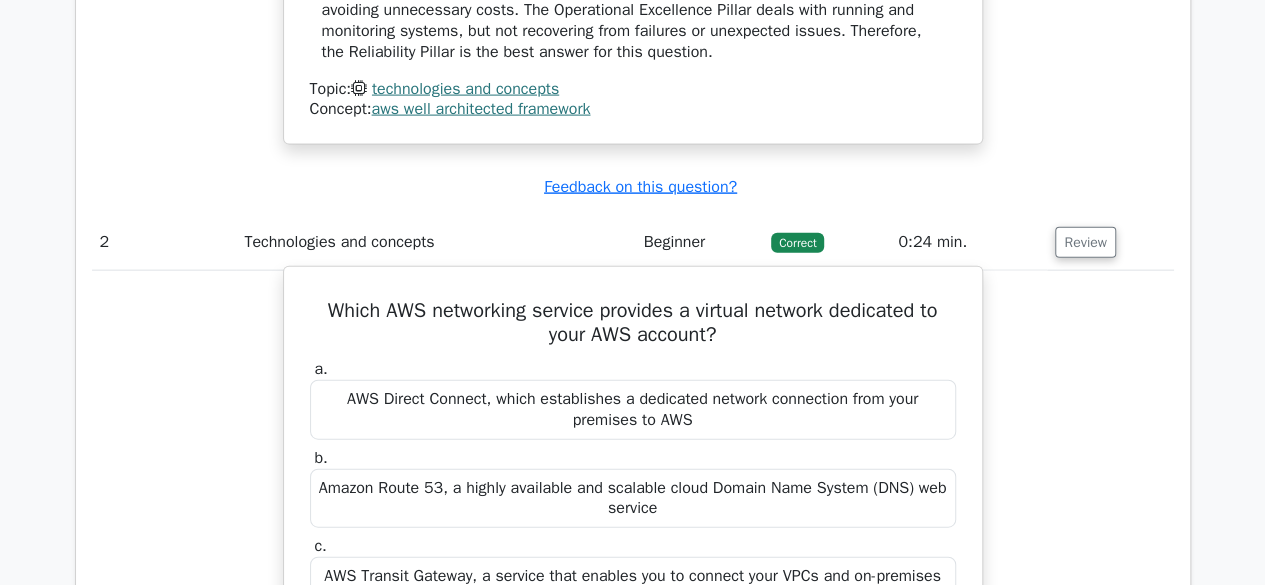 scroll, scrollTop: 2154, scrollLeft: 0, axis: vertical 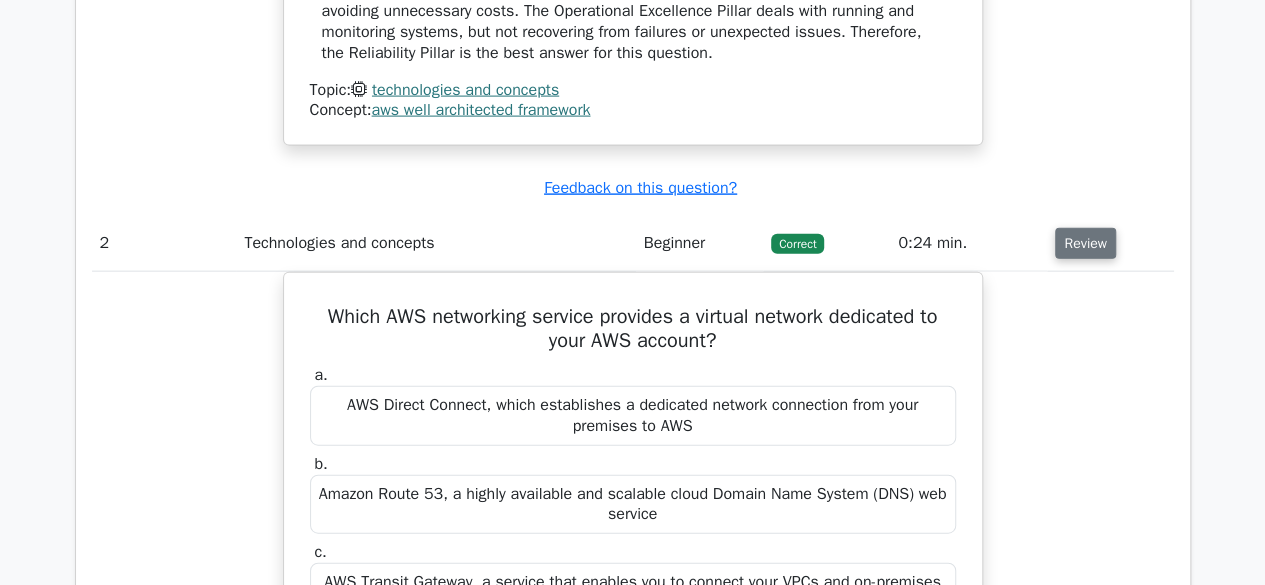 click on "Review" at bounding box center [1085, 243] 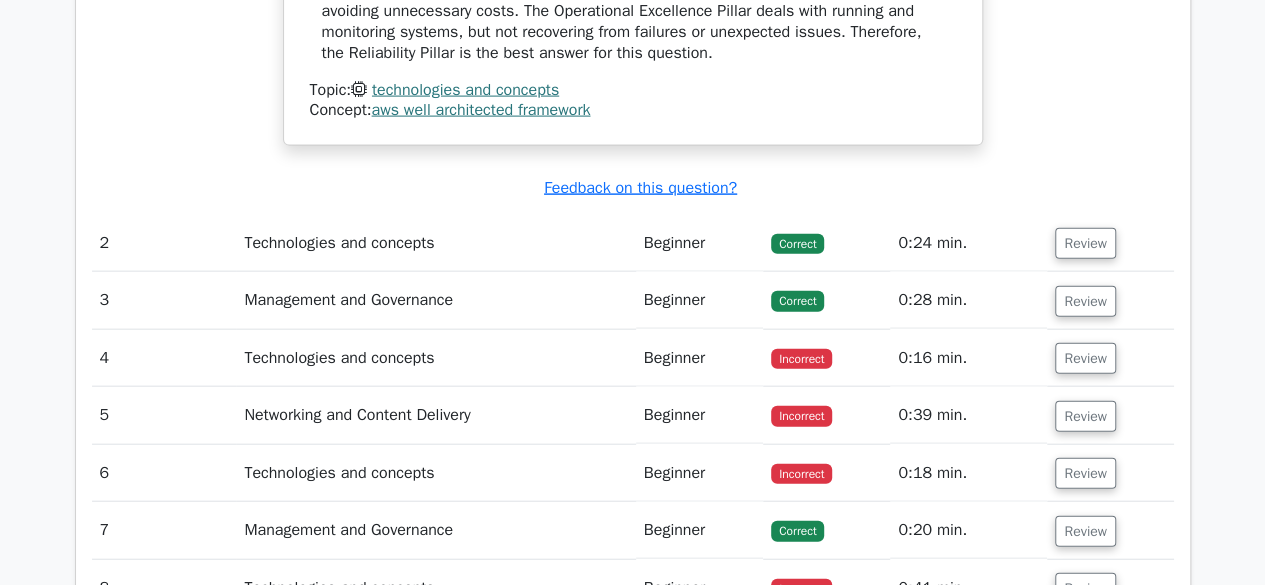 scroll, scrollTop: 2179, scrollLeft: 0, axis: vertical 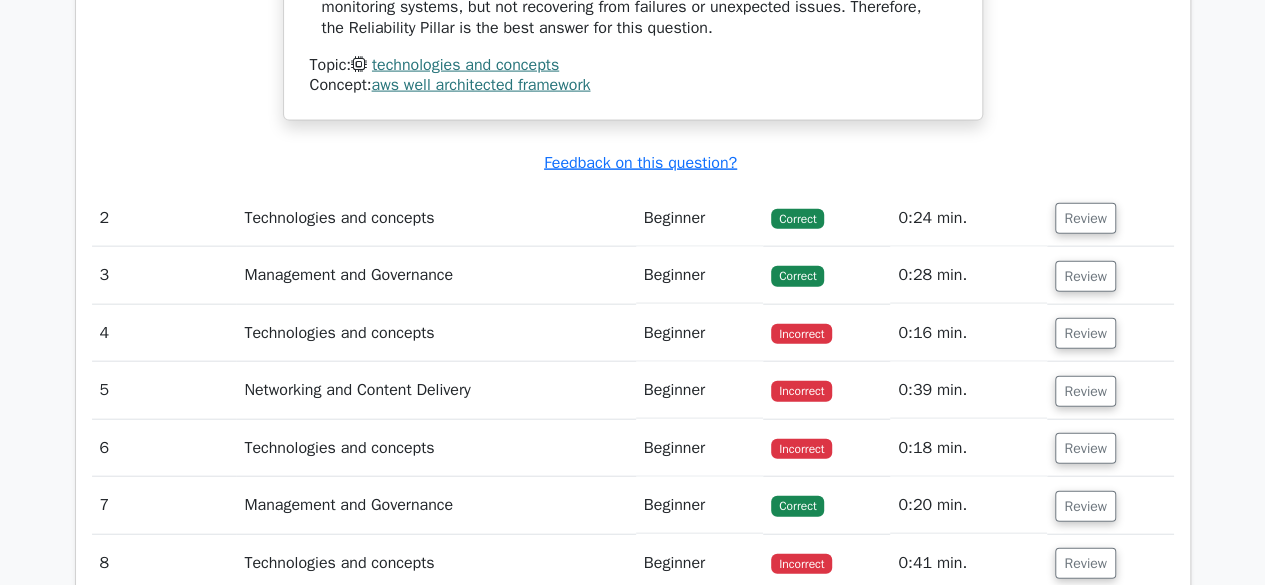 click on "Review" at bounding box center [1110, 333] 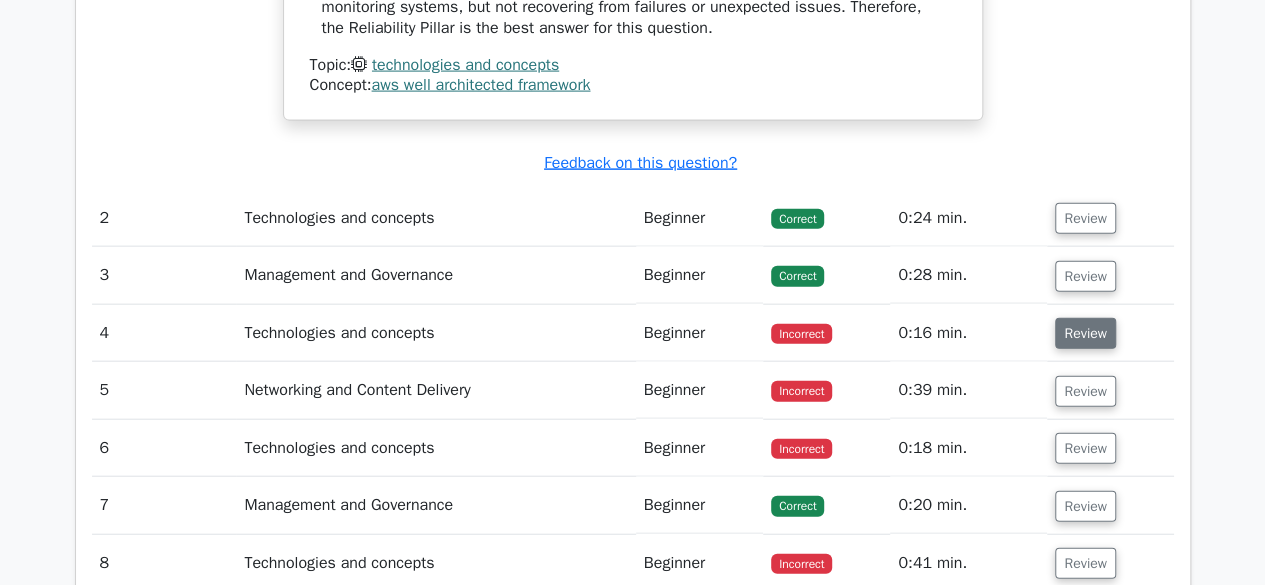 click on "Review" at bounding box center (1085, 333) 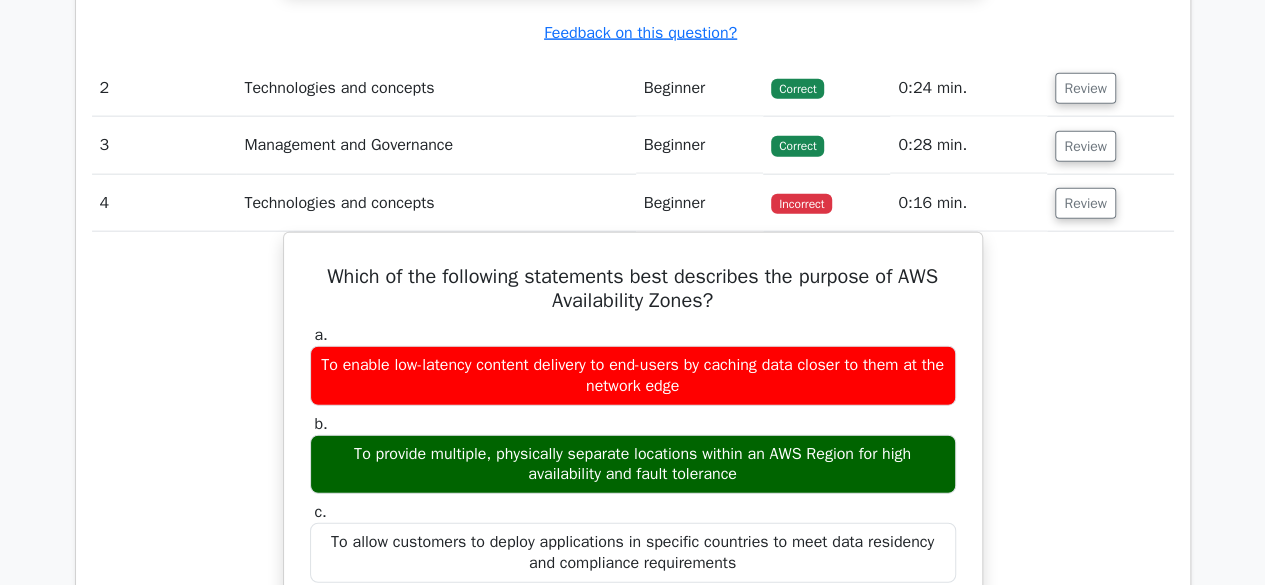 scroll, scrollTop: 2443, scrollLeft: 0, axis: vertical 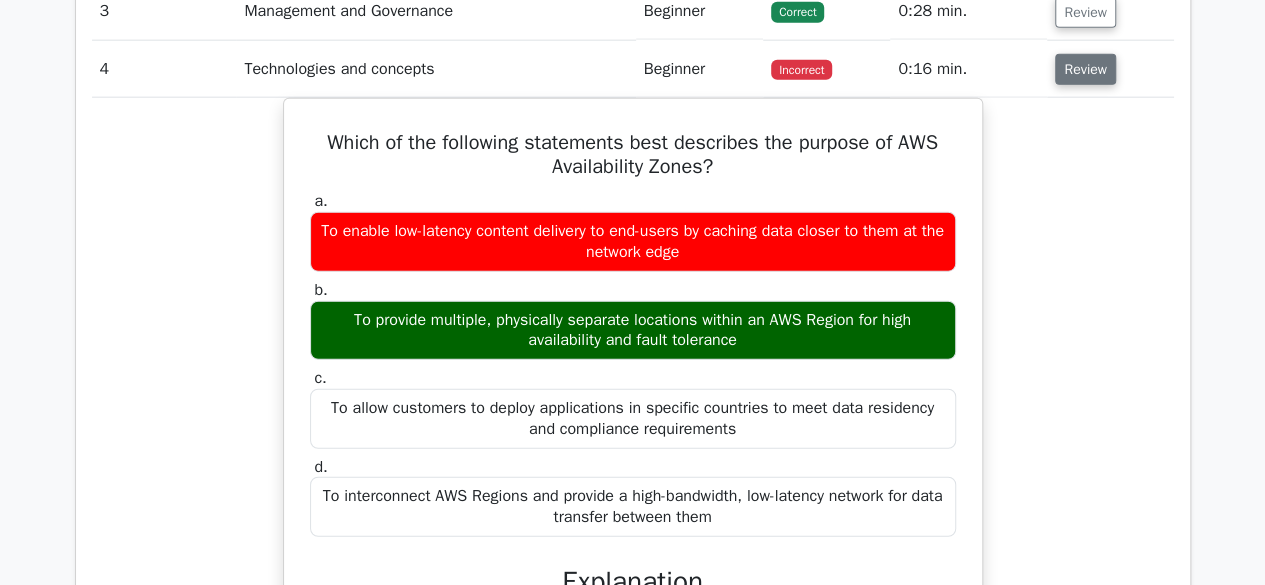 click on "Review" at bounding box center [1085, 69] 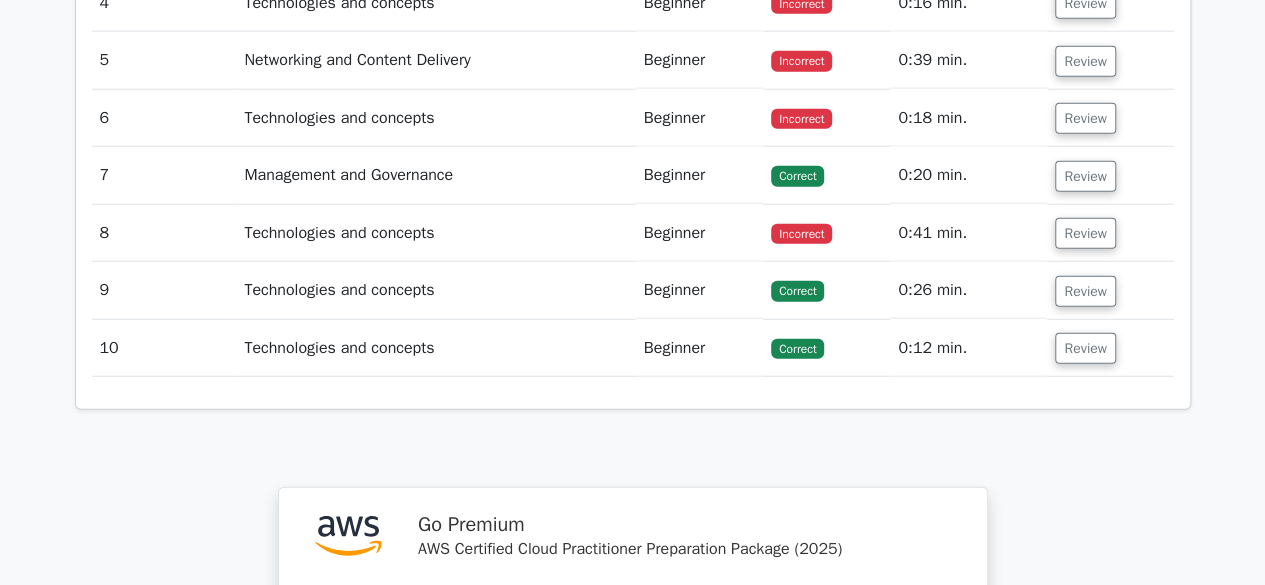 scroll, scrollTop: 2511, scrollLeft: 0, axis: vertical 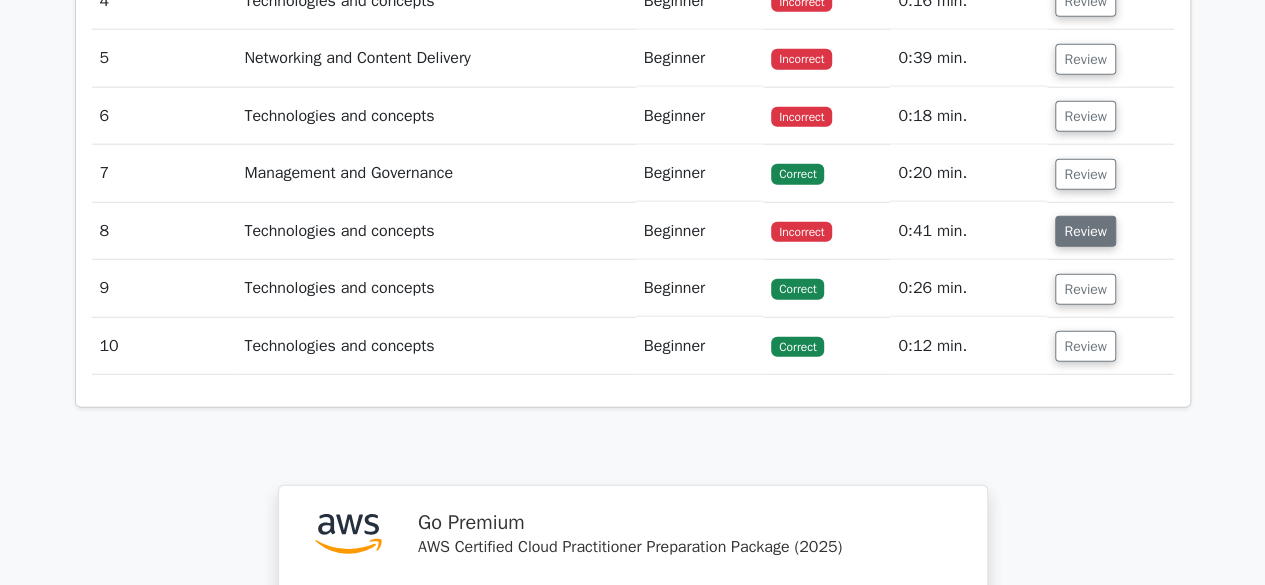 click on "Review" at bounding box center [1085, 231] 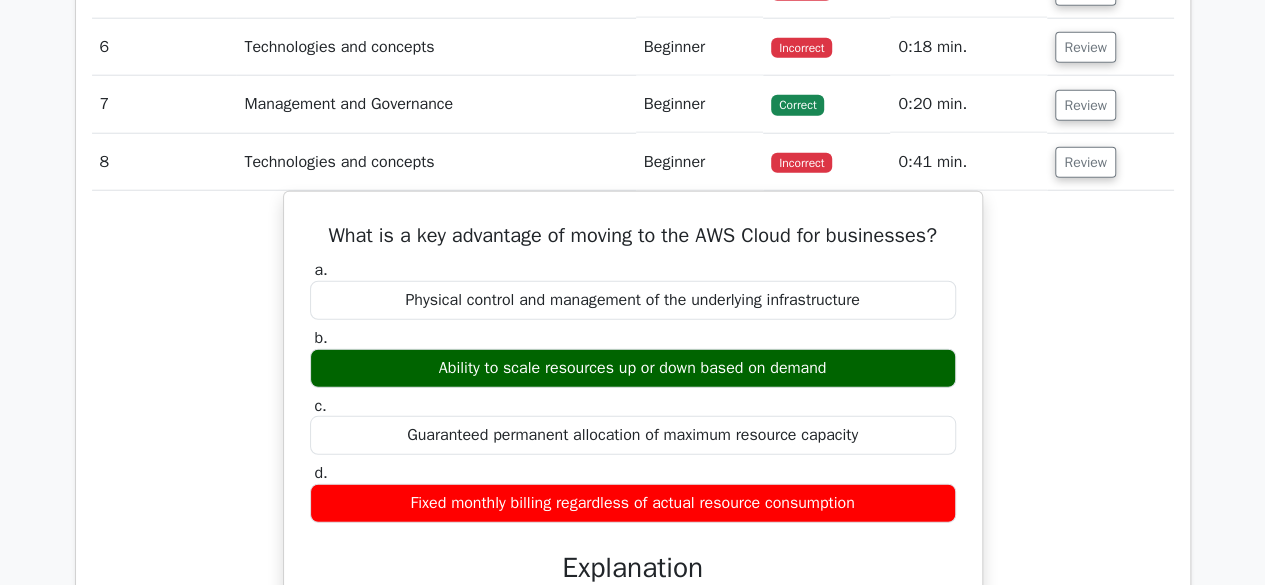 scroll, scrollTop: 2578, scrollLeft: 0, axis: vertical 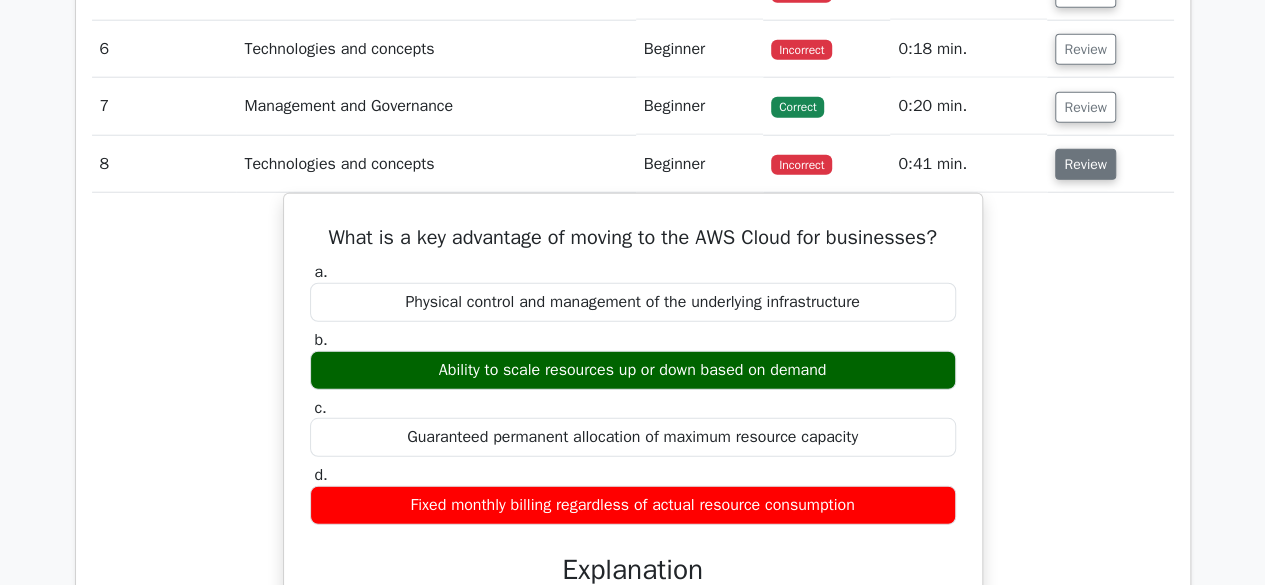 click on "Review" at bounding box center (1085, 164) 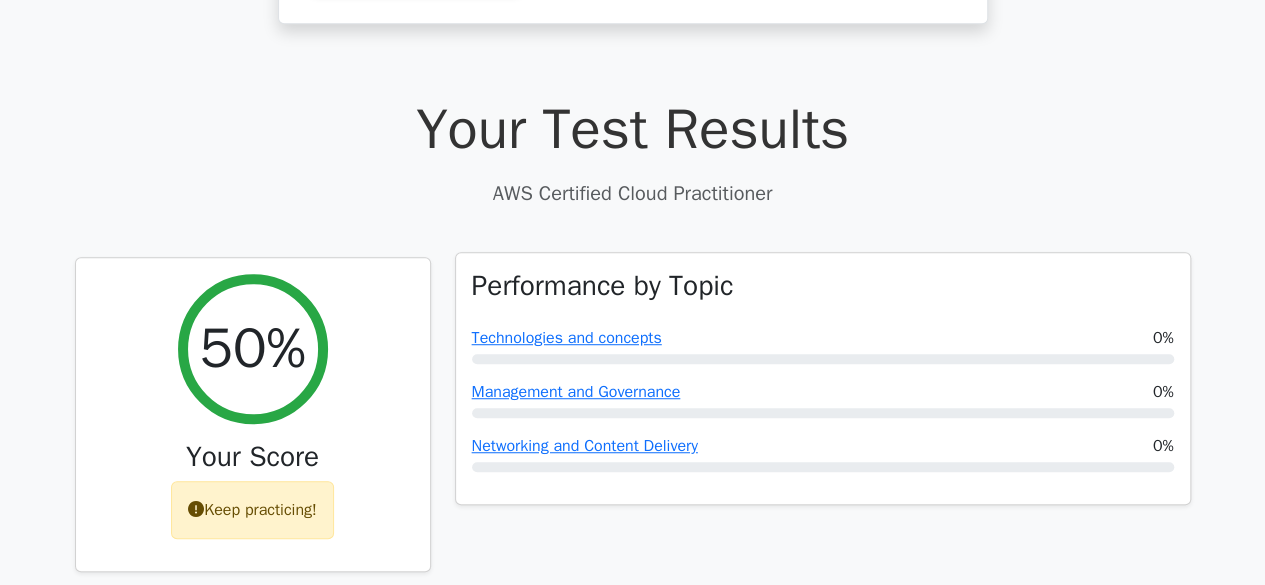 scroll, scrollTop: 0, scrollLeft: 0, axis: both 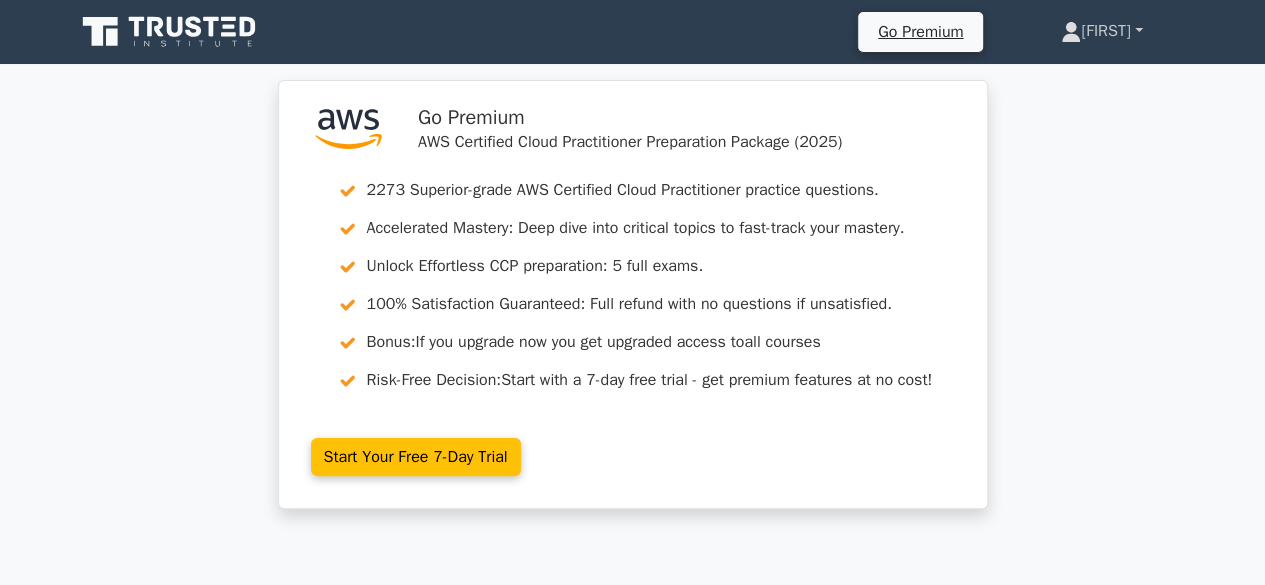 click on "[FIRST]" at bounding box center (1101, 31) 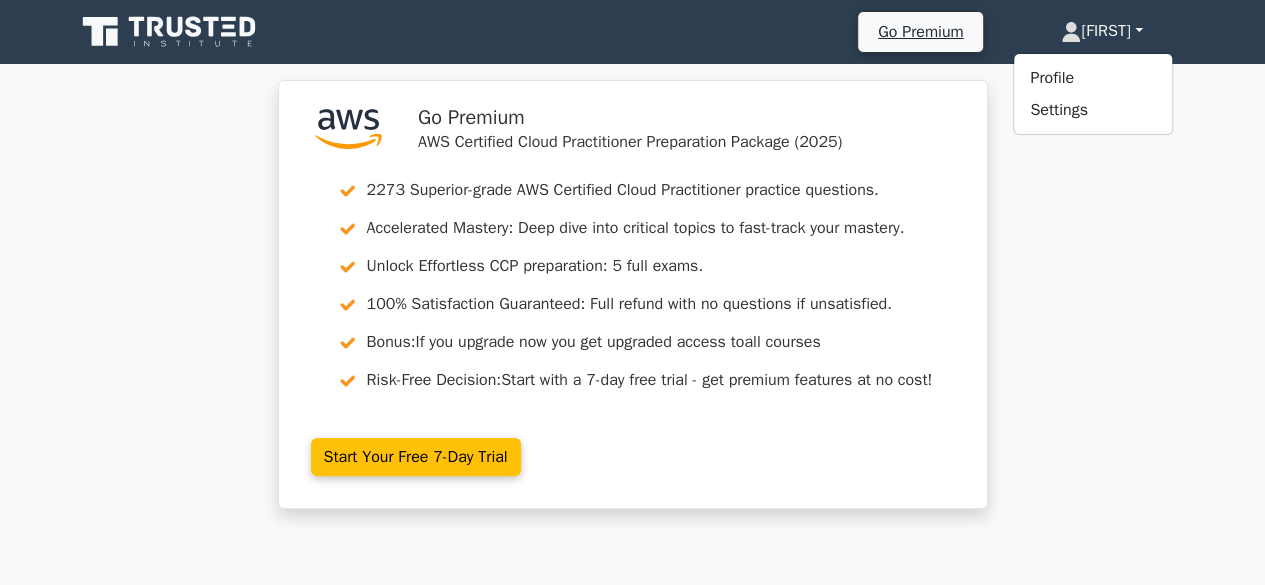 click on ".st0{fill:#252F3E;} .st1{fill-rule:evenodd;clip-rule:evenodd;fill:#FF9900;}
Go Premium
AWS Certified Cloud Practitioner Preparation Package (2025)
2273 Superior-grade  AWS Certified Cloud Practitioner practice questions.
Accelerated Mastery: Deep dive into critical topics to fast-track your mastery.
Unlock Effortless CCP preparation: 5 full exams.
100% Satisfaction Guaranteed: Full refund with no questions if unsatisfied.
Bonus:" at bounding box center (632, 306) 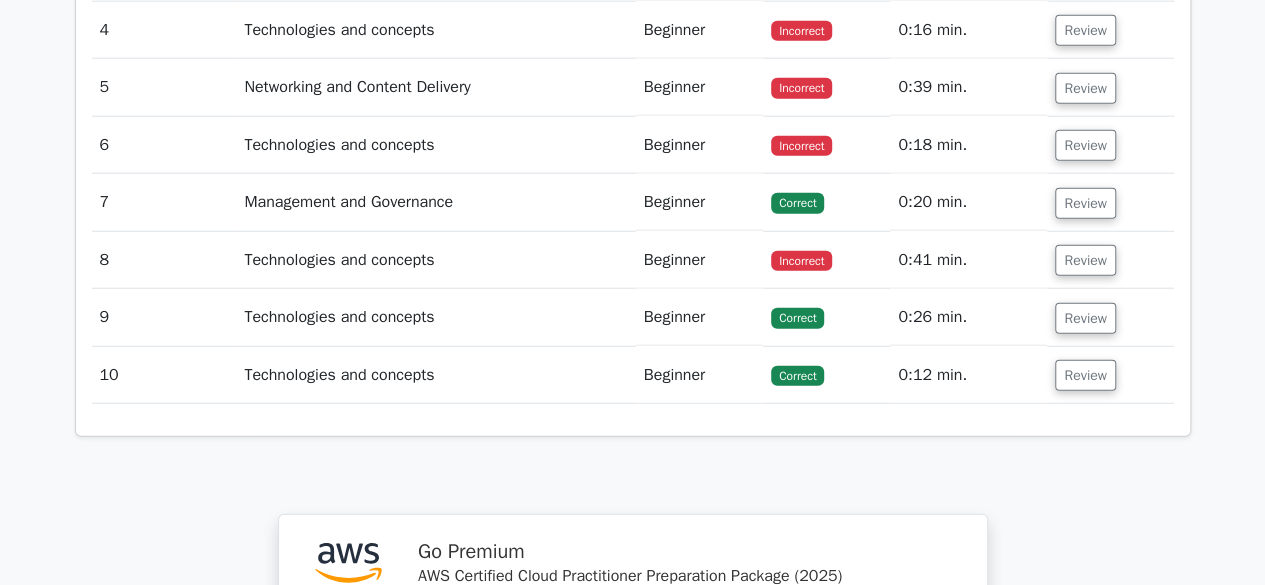 scroll, scrollTop: 2483, scrollLeft: 0, axis: vertical 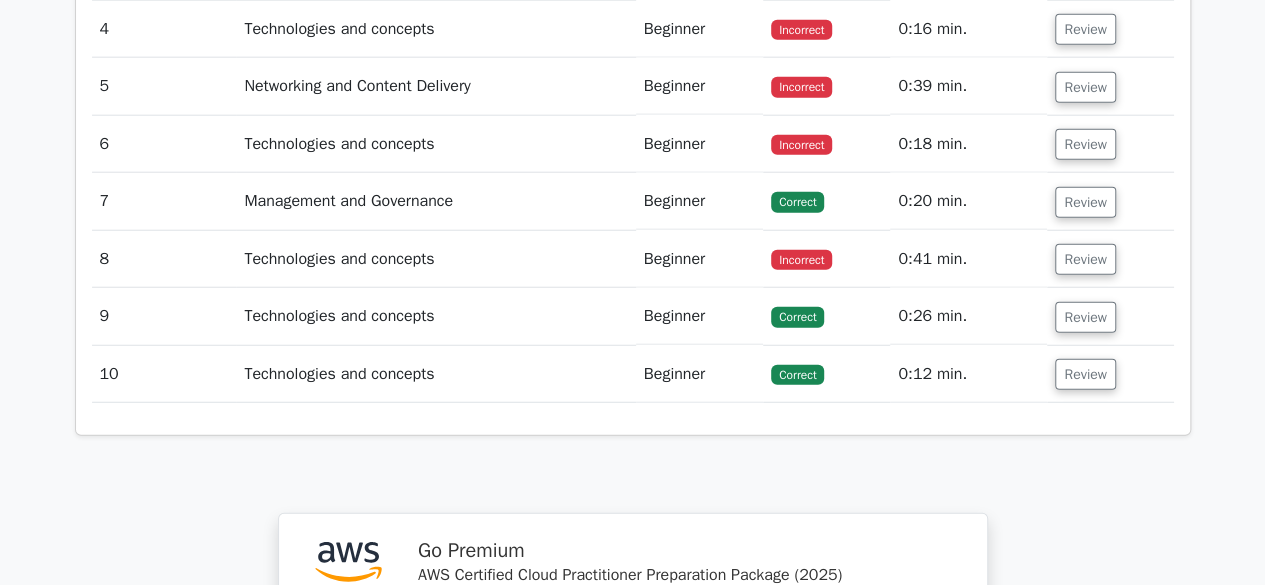 click on "Review" at bounding box center [1110, 201] 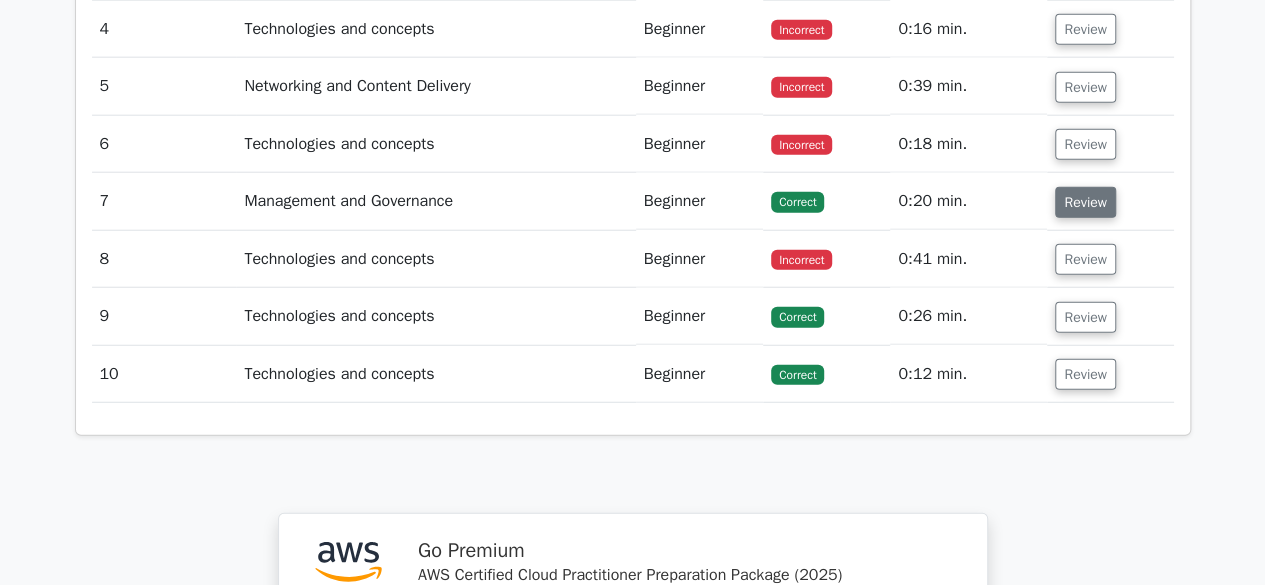 click on "Review" at bounding box center (1085, 202) 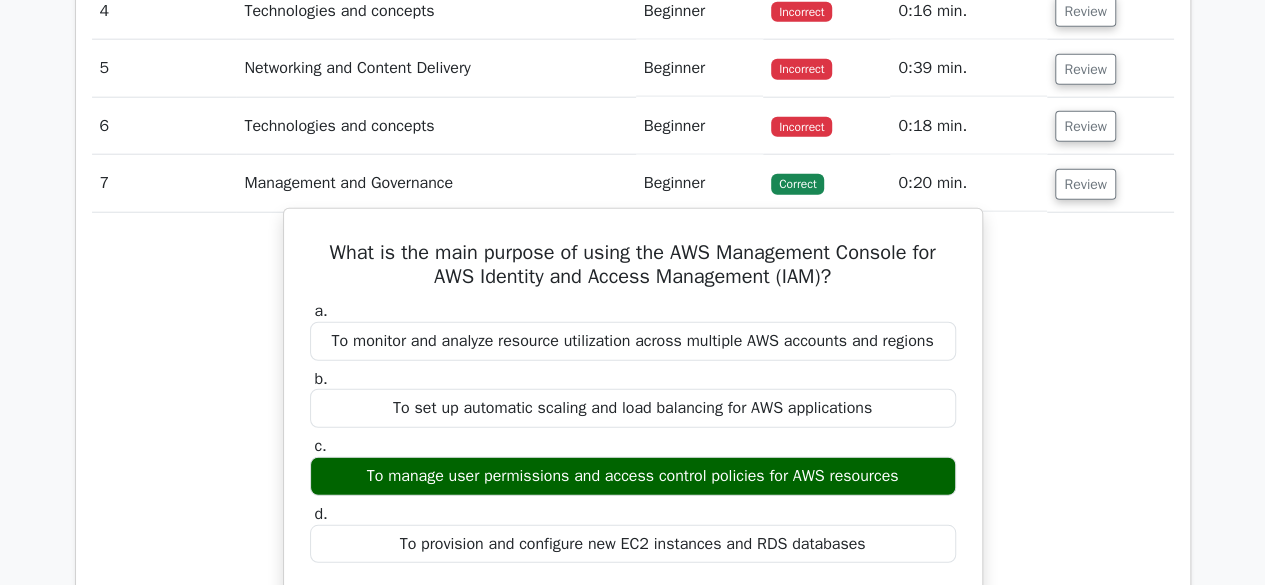 scroll, scrollTop: 2495, scrollLeft: 0, axis: vertical 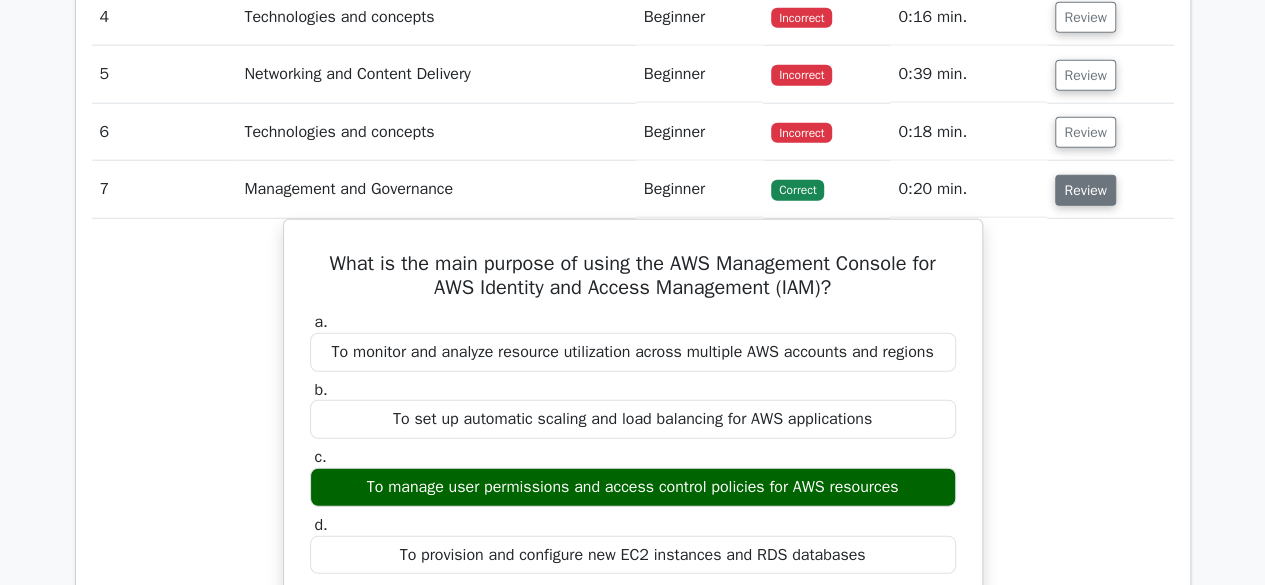 click on "Review" at bounding box center [1085, 190] 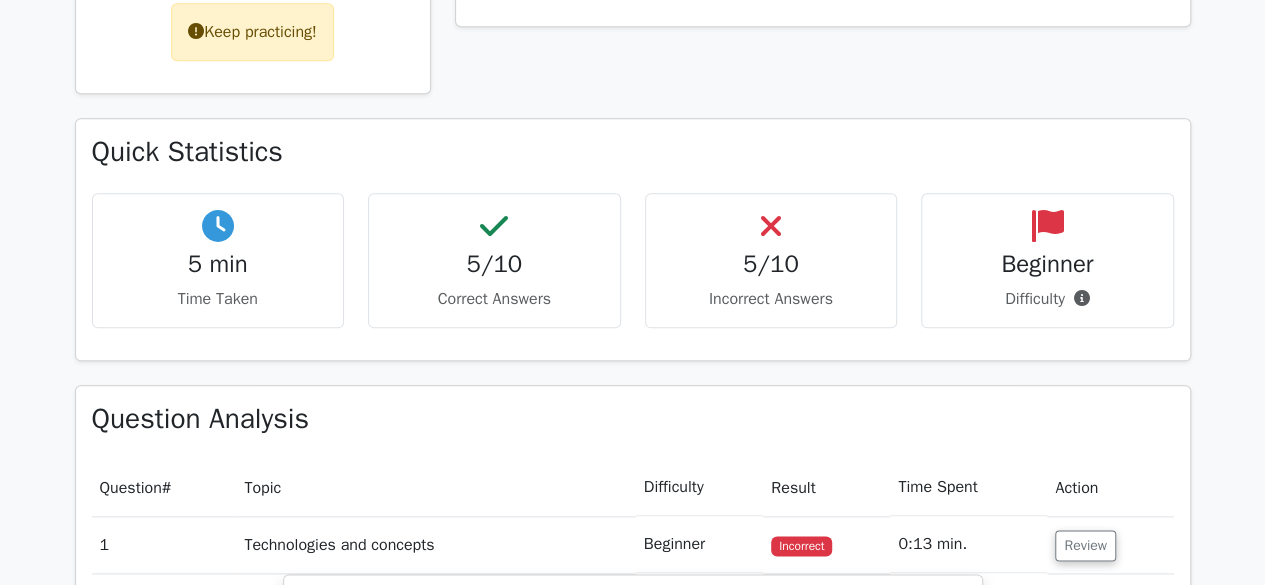 scroll, scrollTop: 938, scrollLeft: 0, axis: vertical 